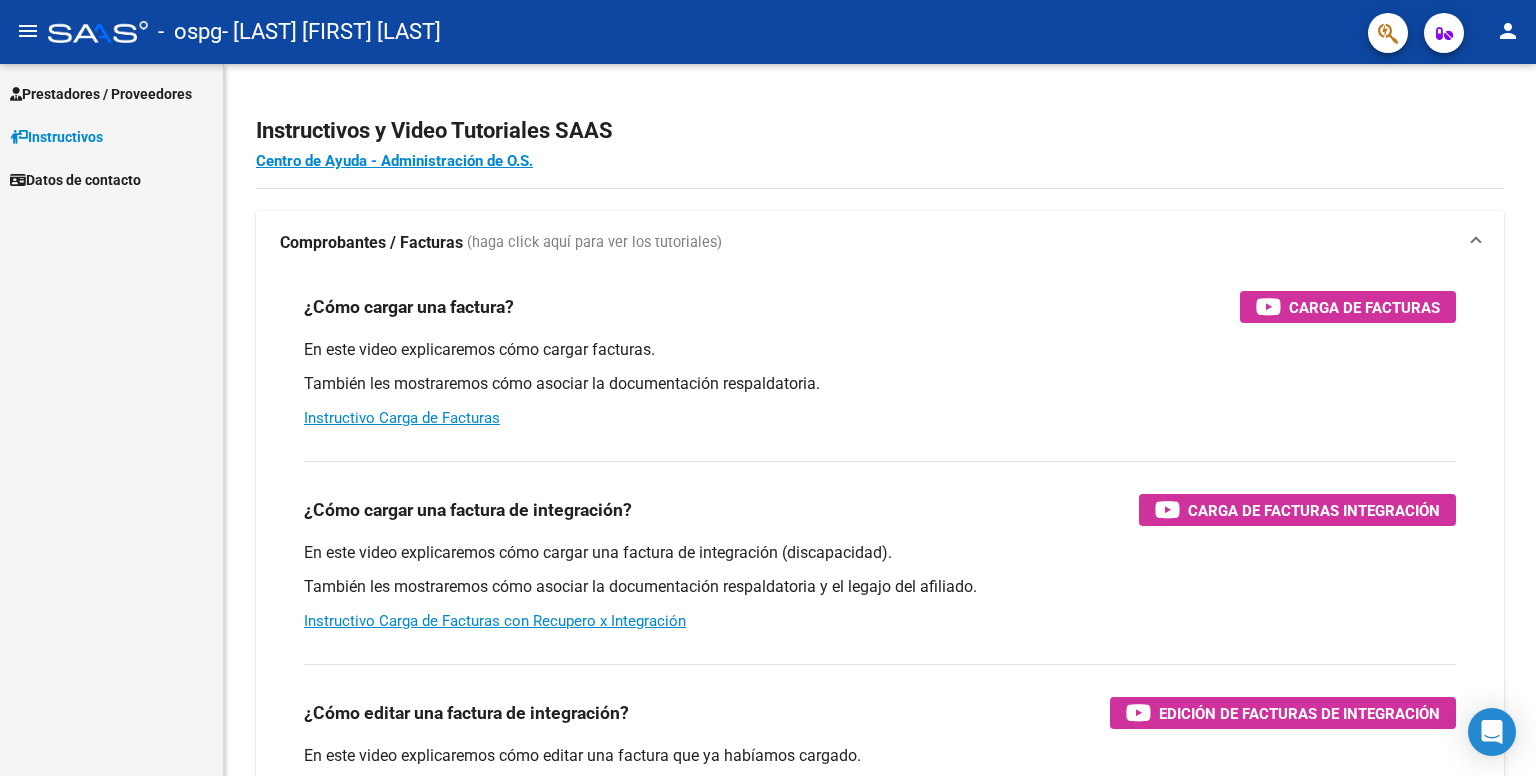 scroll, scrollTop: 0, scrollLeft: 0, axis: both 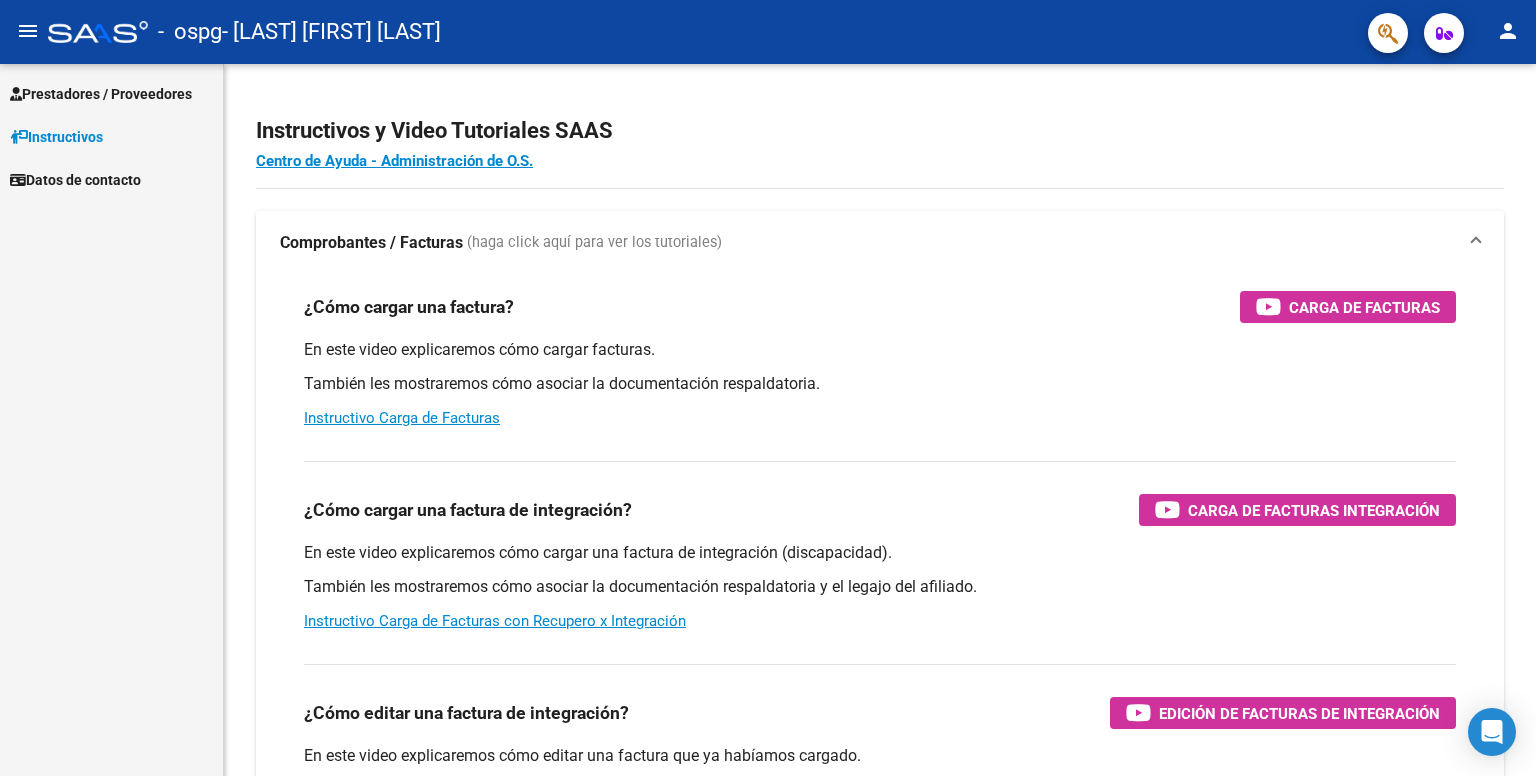 click on "Prestadores / Proveedores" at bounding box center (101, 94) 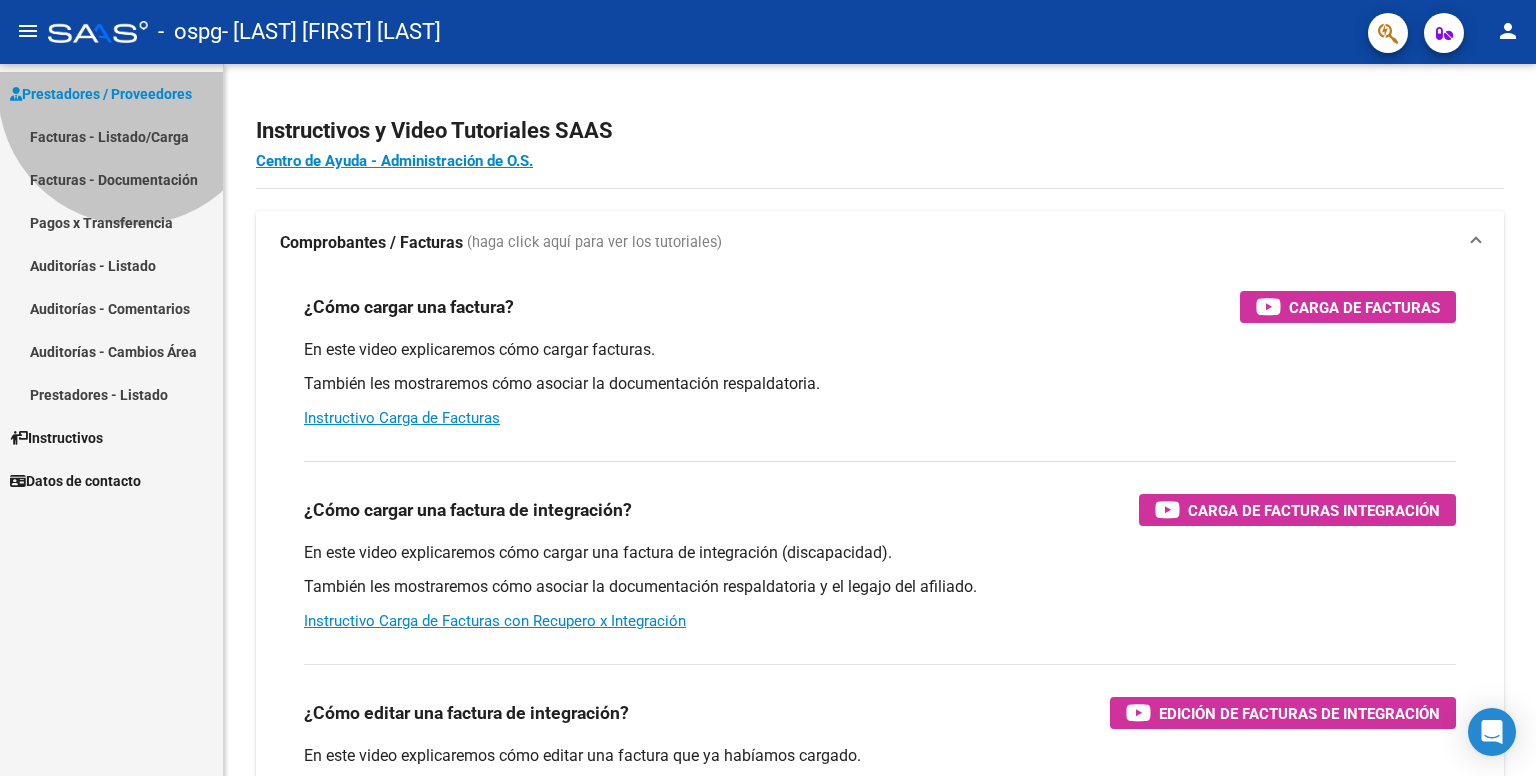 click on "Prestadores / Proveedores" at bounding box center [101, 94] 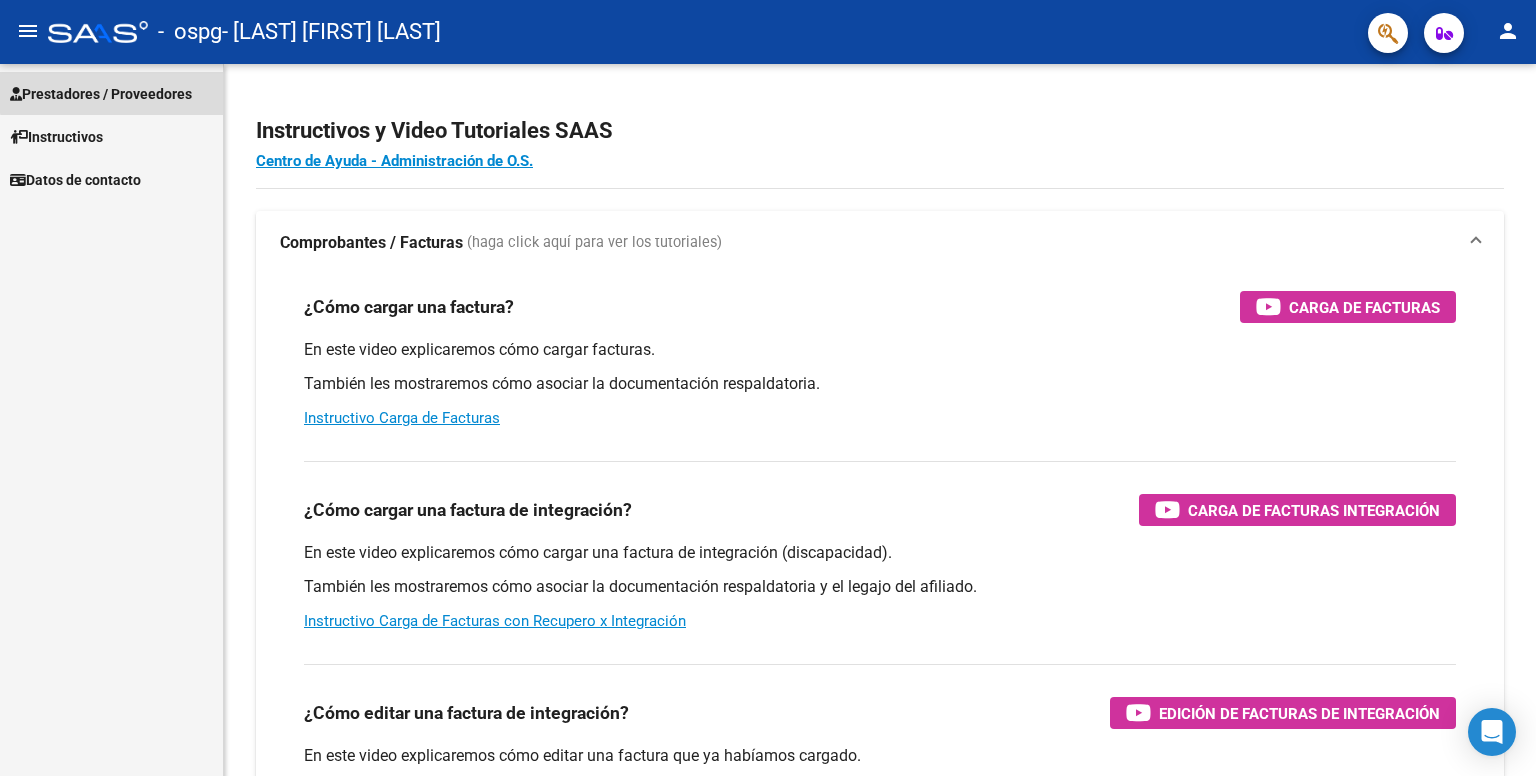 click on "Prestadores / Proveedores" at bounding box center [101, 94] 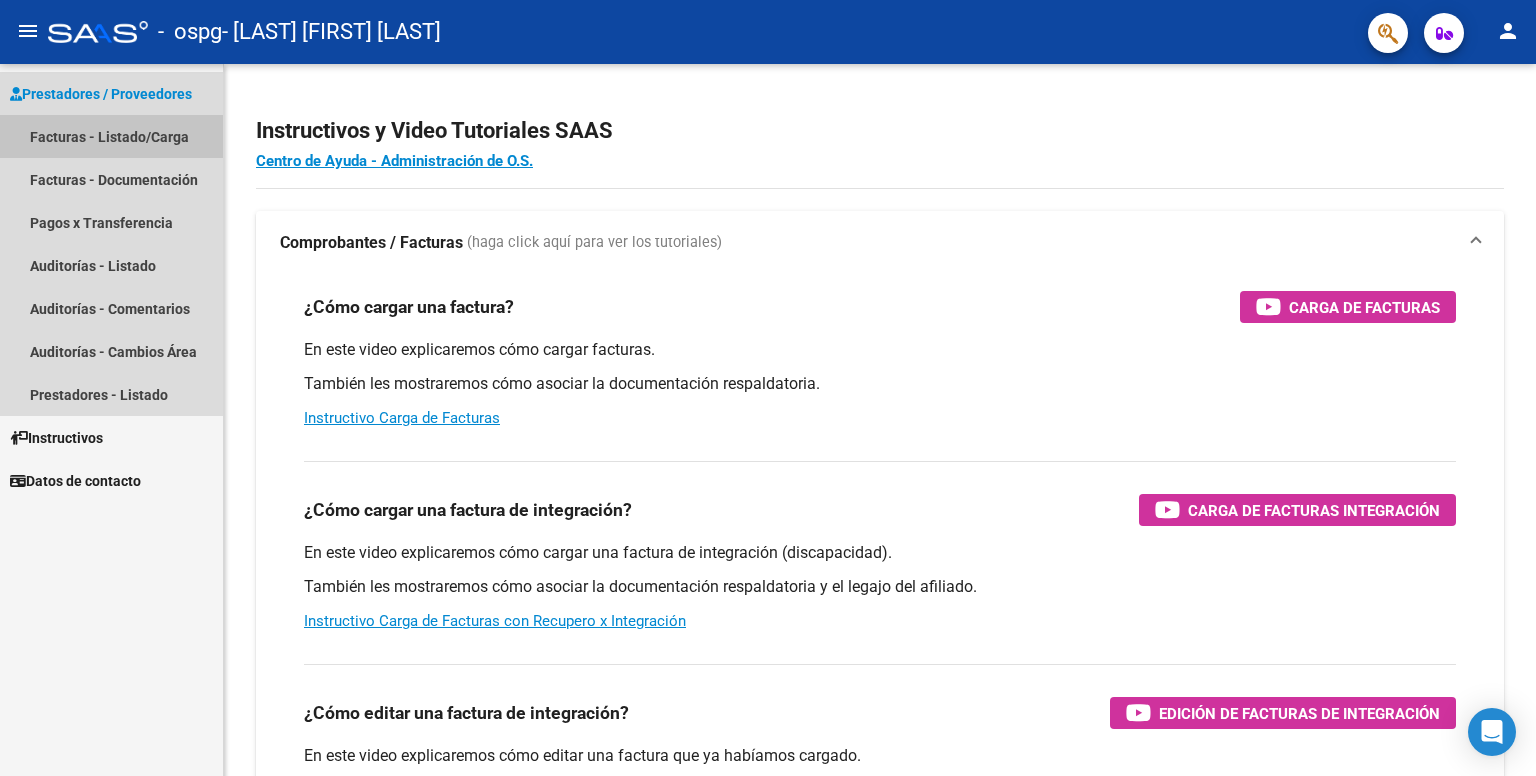 click on "Facturas - Listado/Carga" at bounding box center [111, 136] 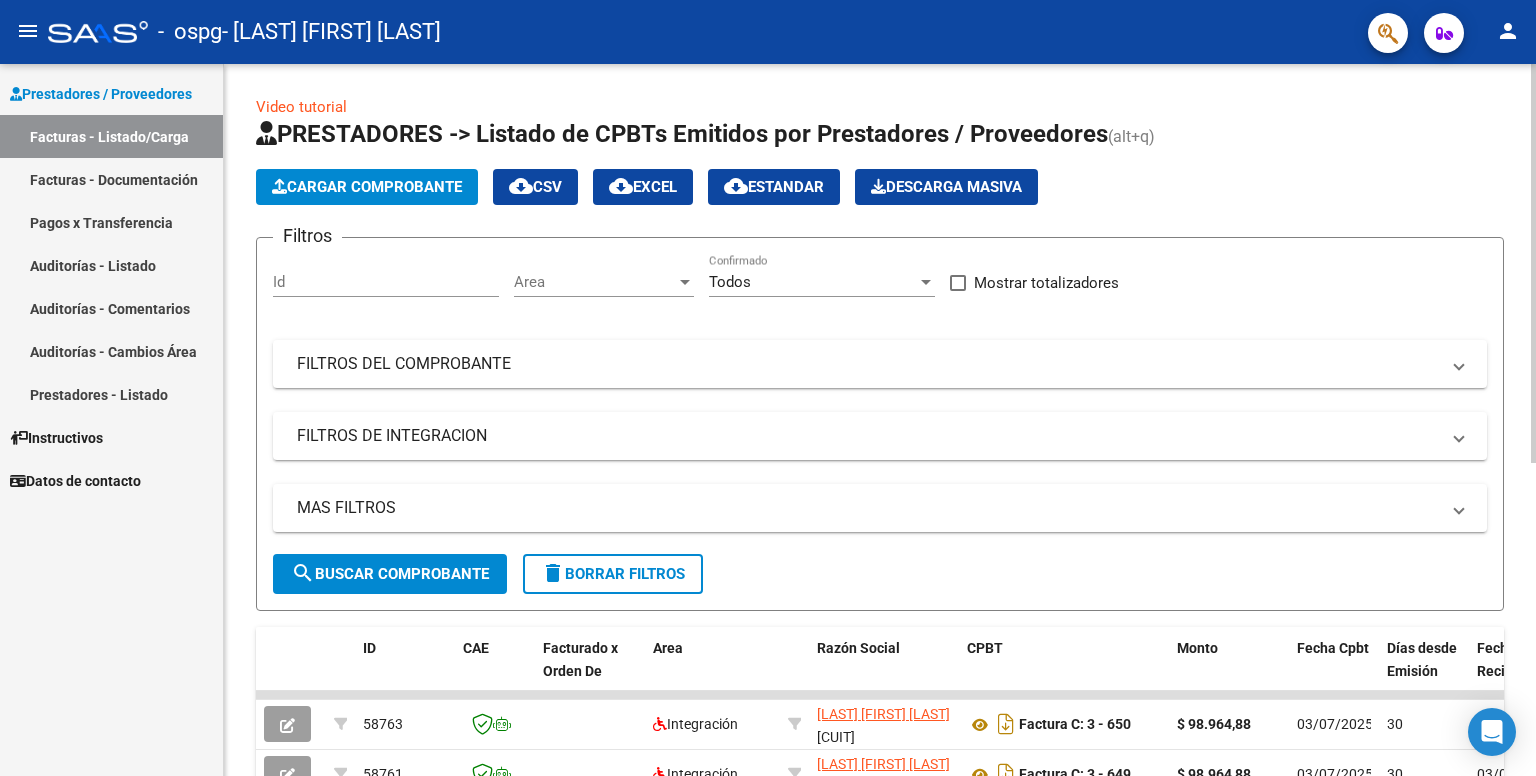 click on "Cargar Comprobante" 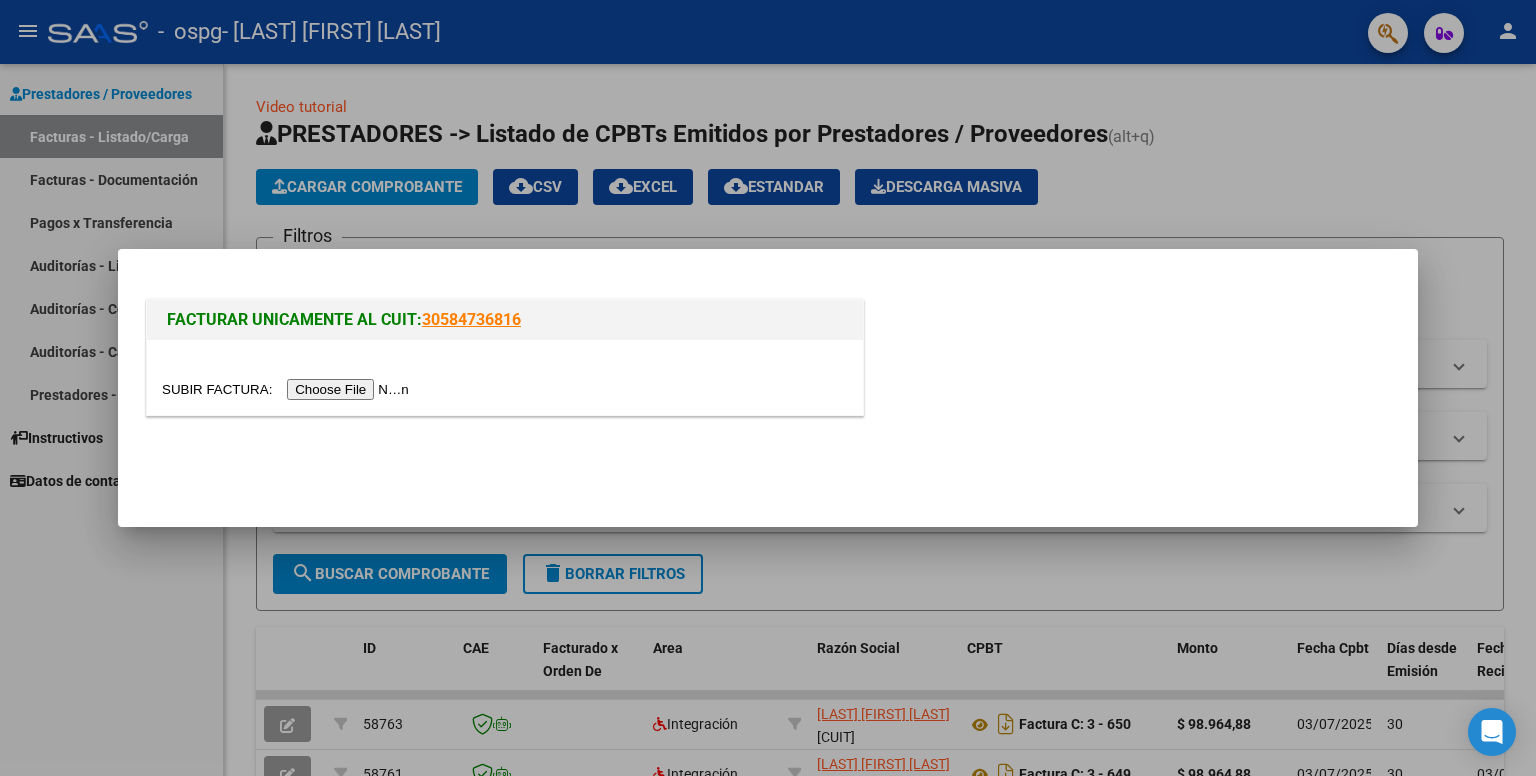 click at bounding box center [288, 389] 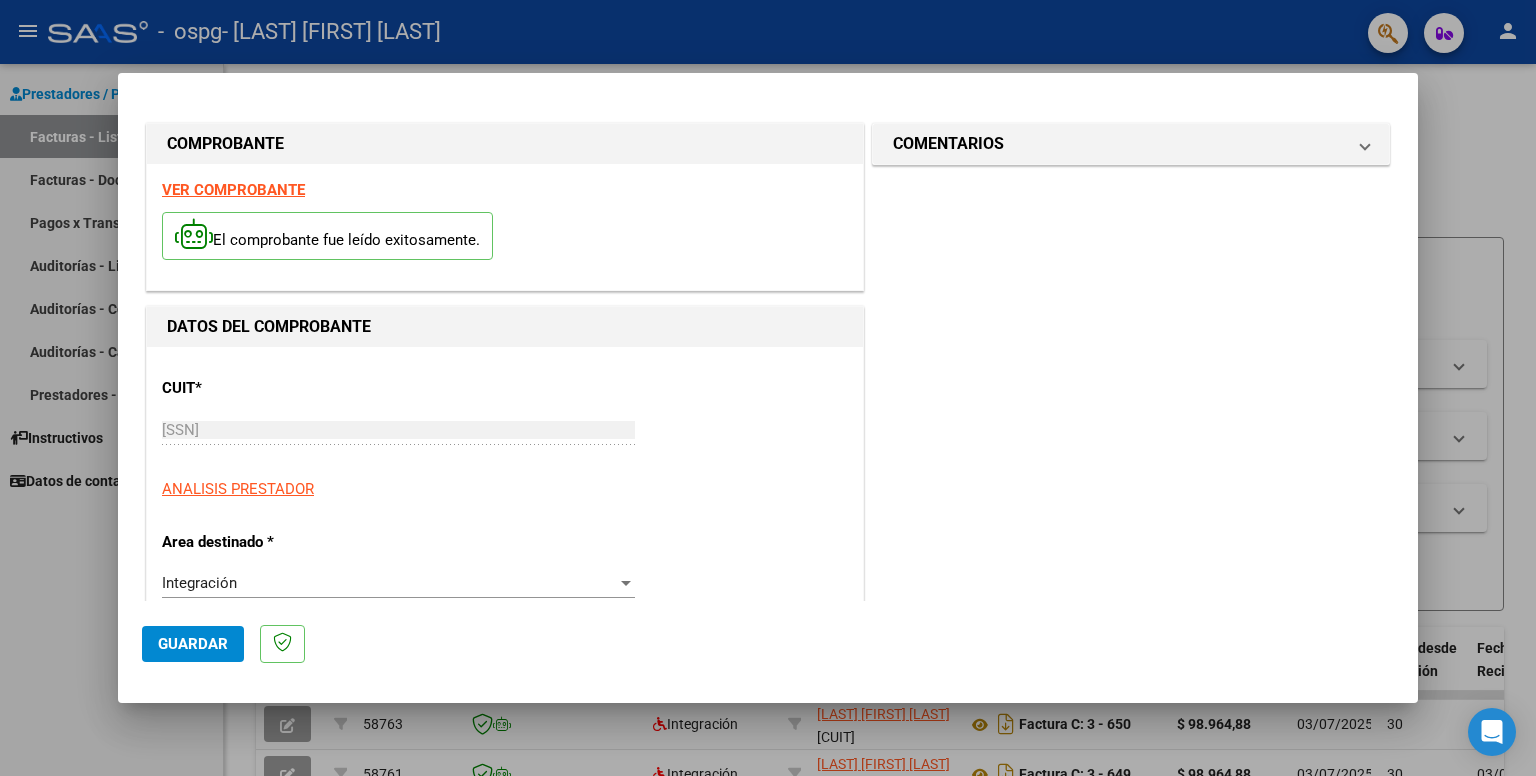 click on "Guardar" 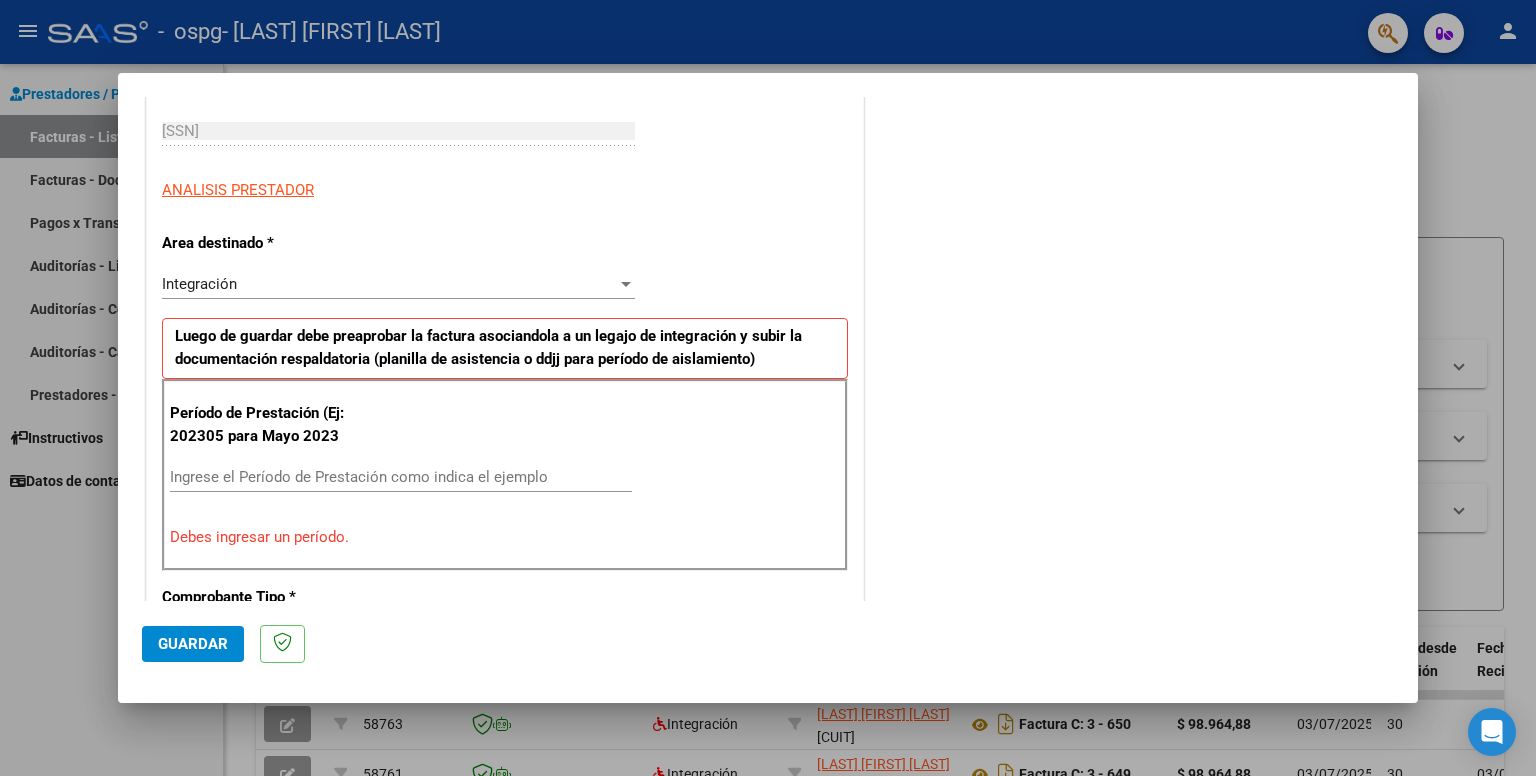 scroll, scrollTop: 300, scrollLeft: 0, axis: vertical 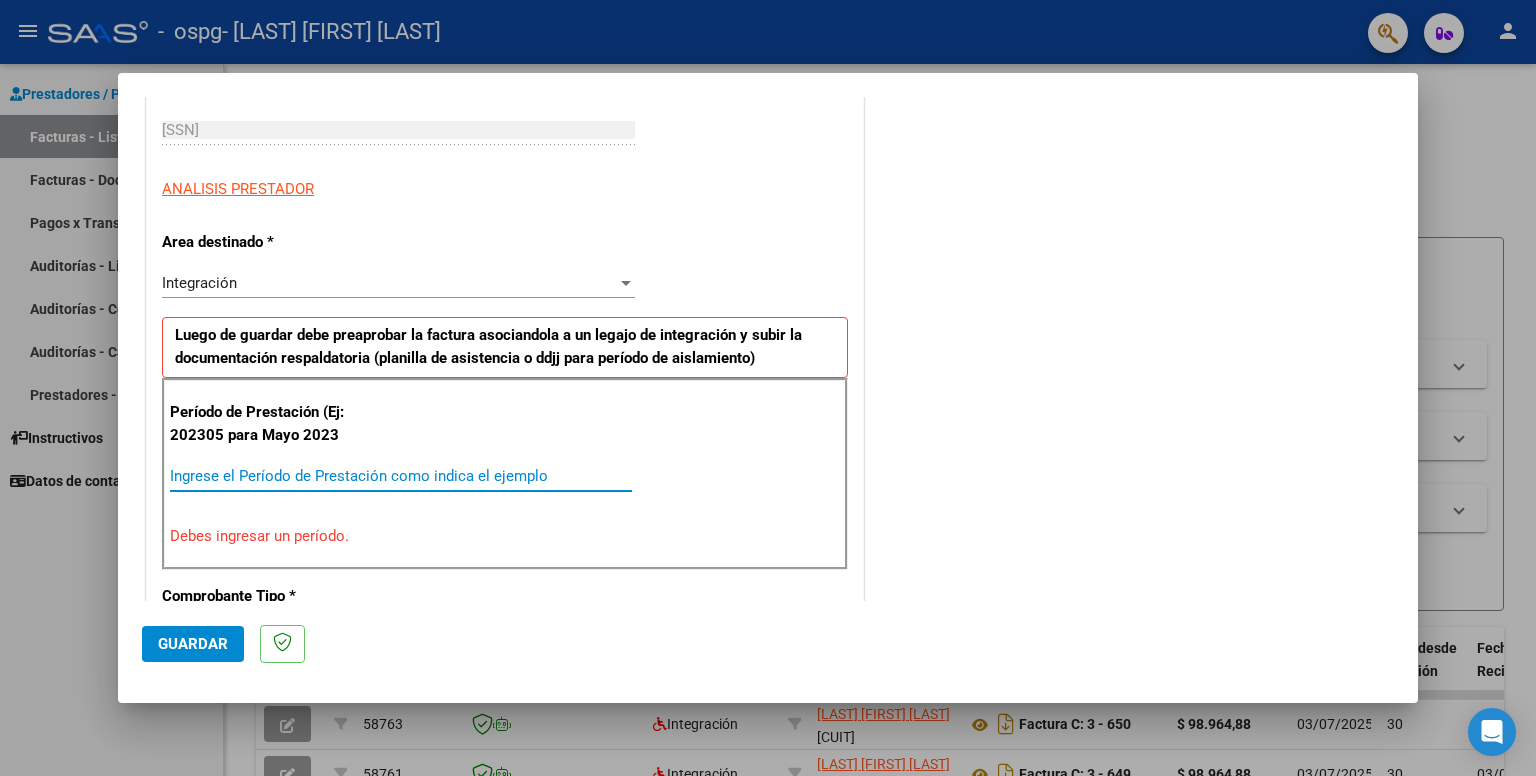 click on "Ingrese el Período de Prestación como indica el ejemplo" at bounding box center (401, 476) 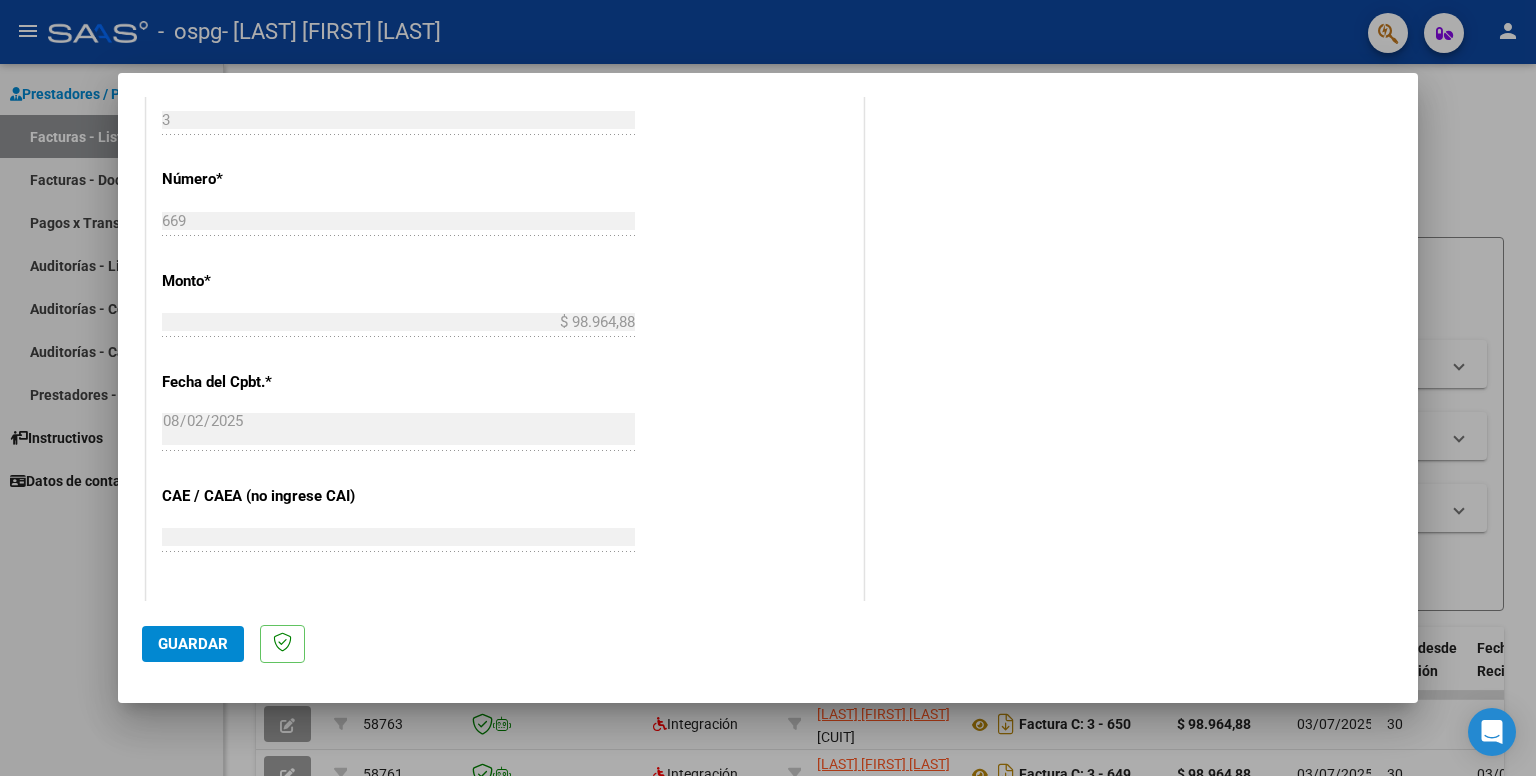 scroll, scrollTop: 900, scrollLeft: 0, axis: vertical 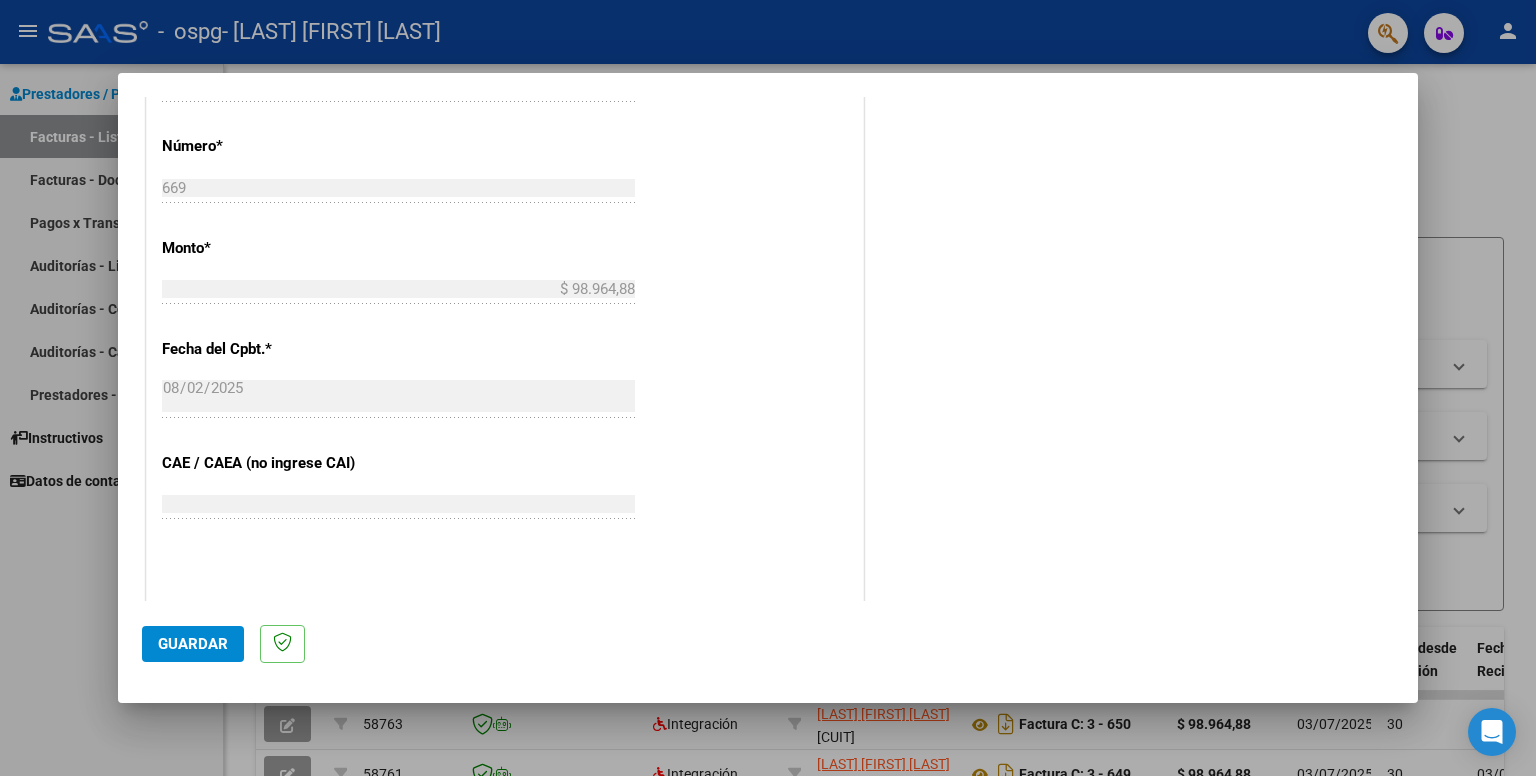 type on "202507" 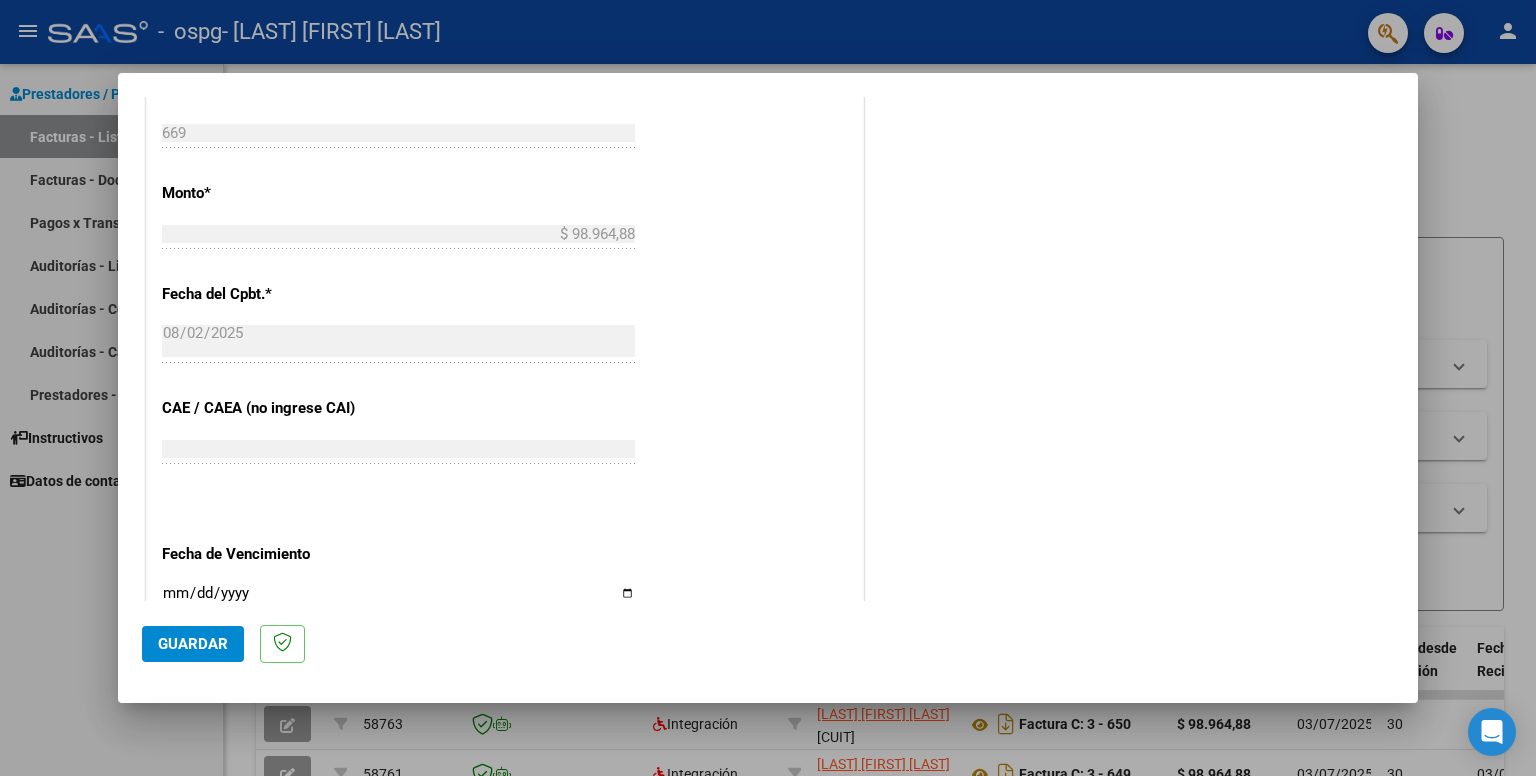 scroll, scrollTop: 1000, scrollLeft: 0, axis: vertical 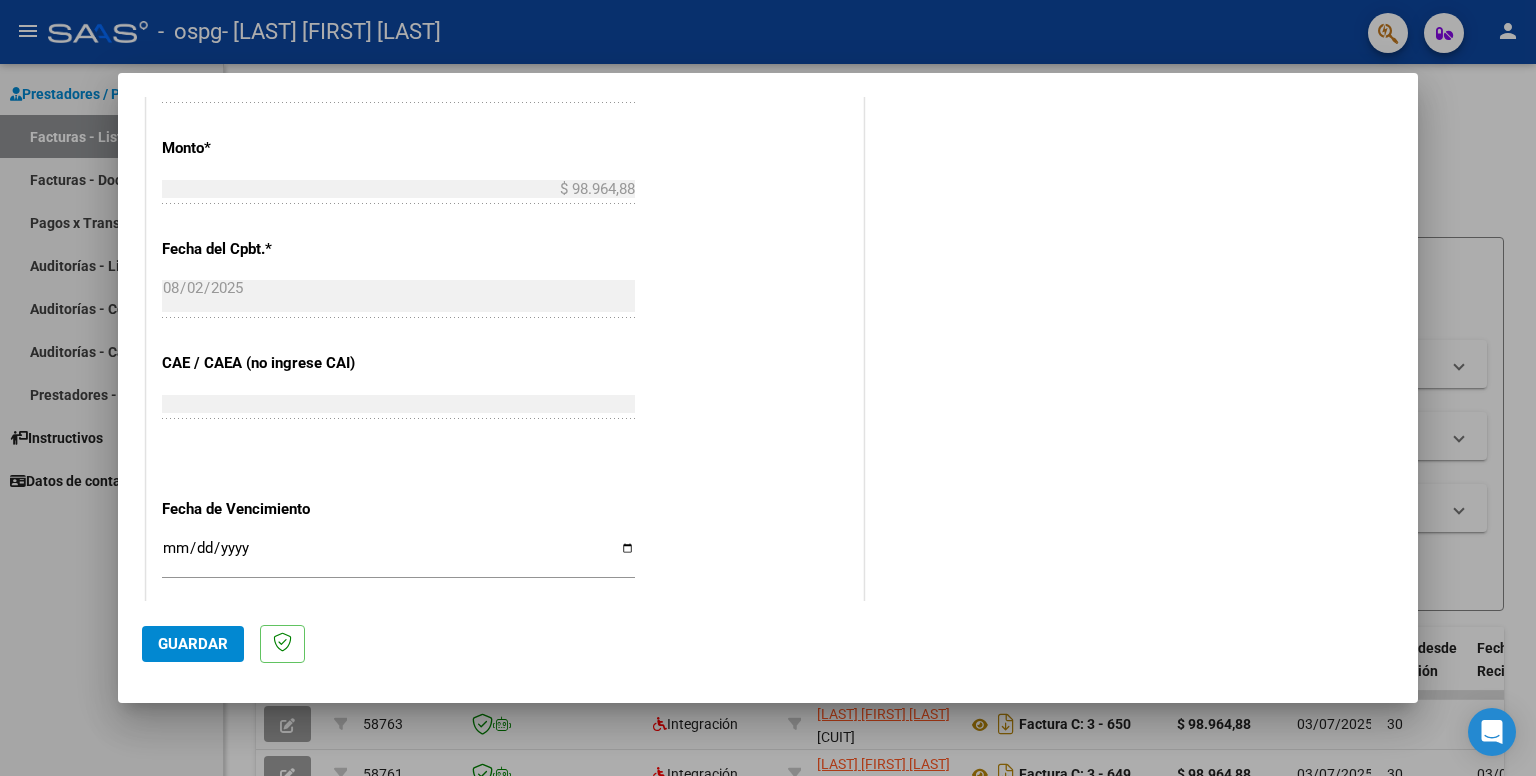 click on "Ingresar la fecha" at bounding box center (398, 556) 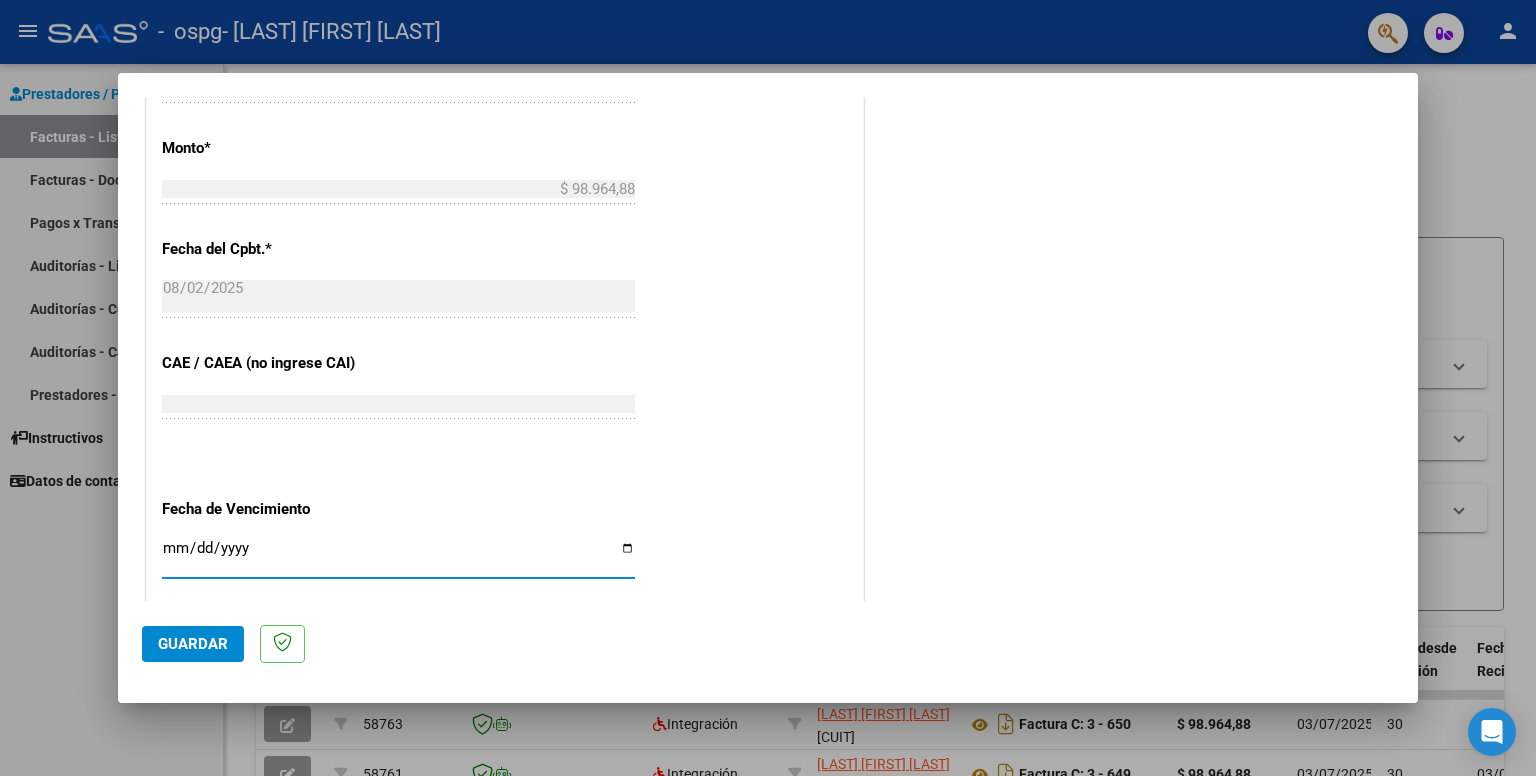 type on "2025-08-31" 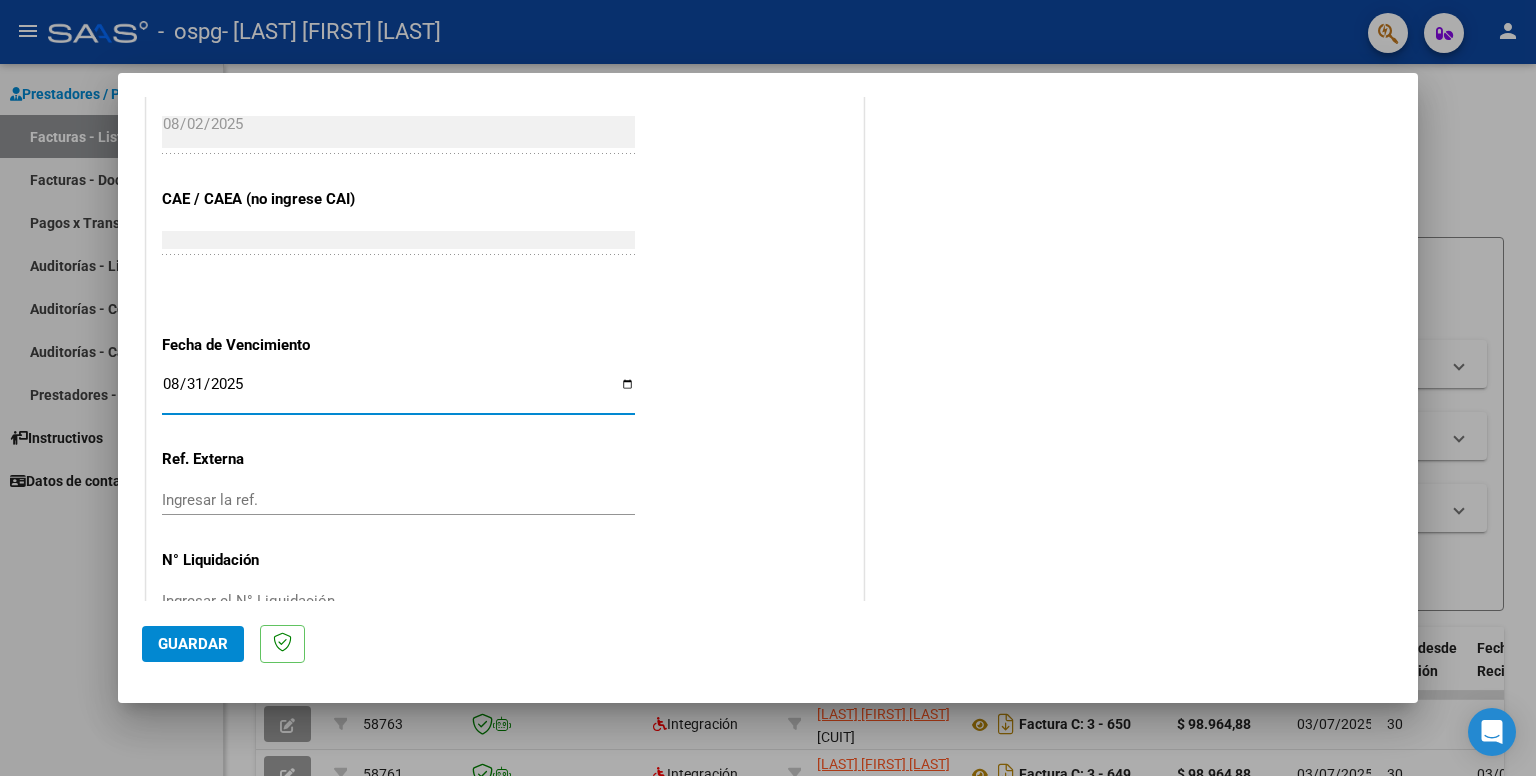 scroll, scrollTop: 1215, scrollLeft: 0, axis: vertical 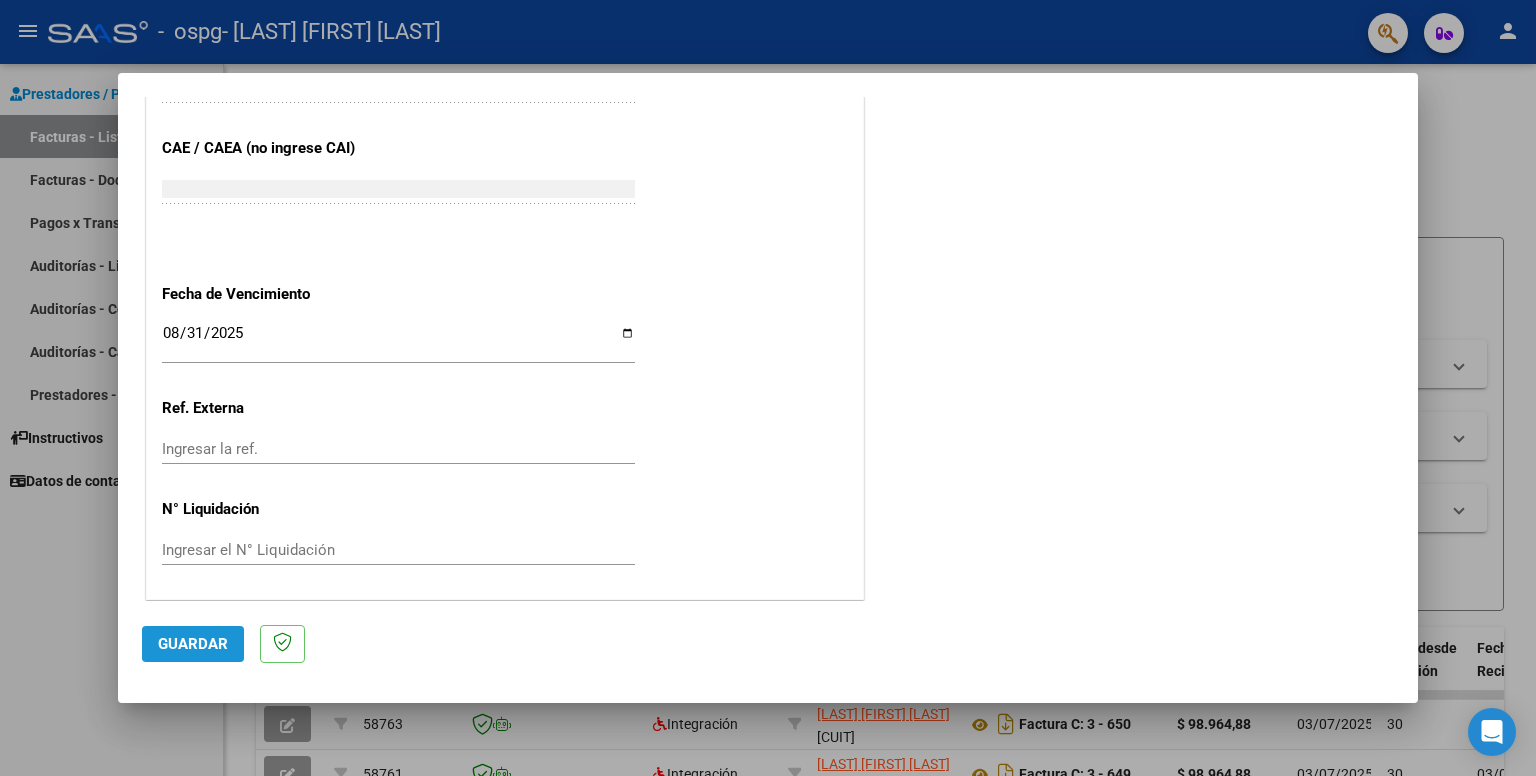 click on "Guardar" 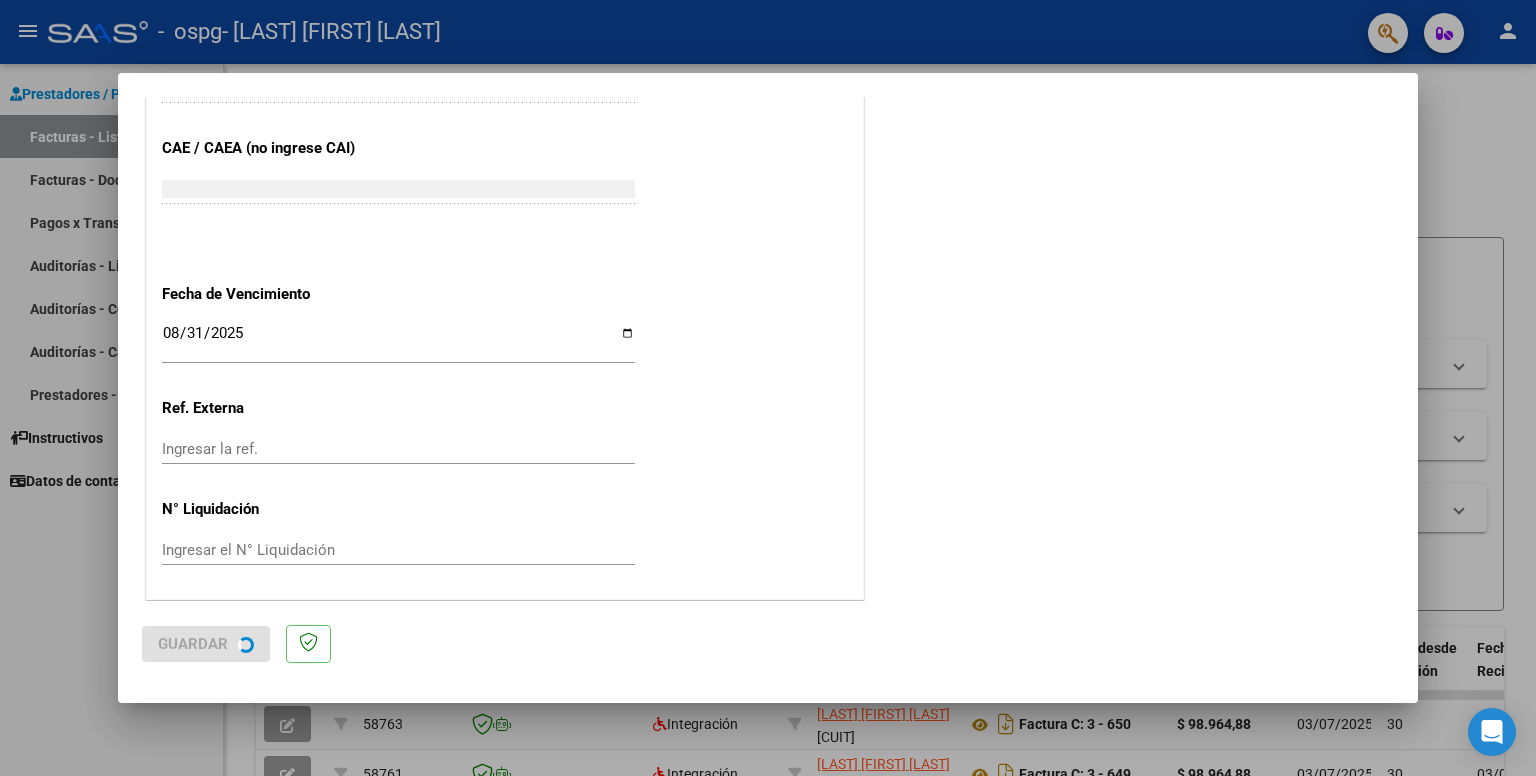 scroll, scrollTop: 0, scrollLeft: 0, axis: both 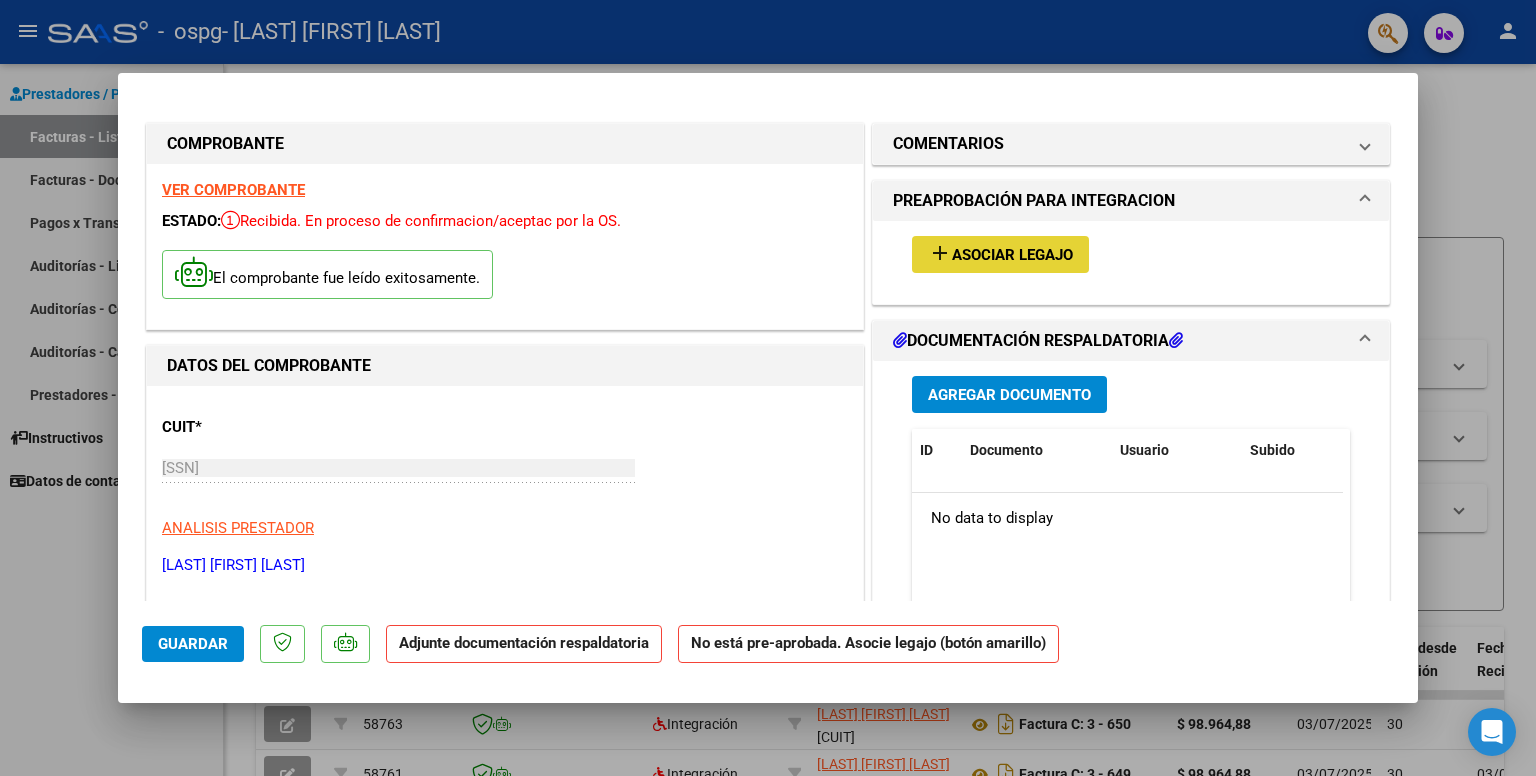 click on "Asociar Legajo" at bounding box center (1012, 255) 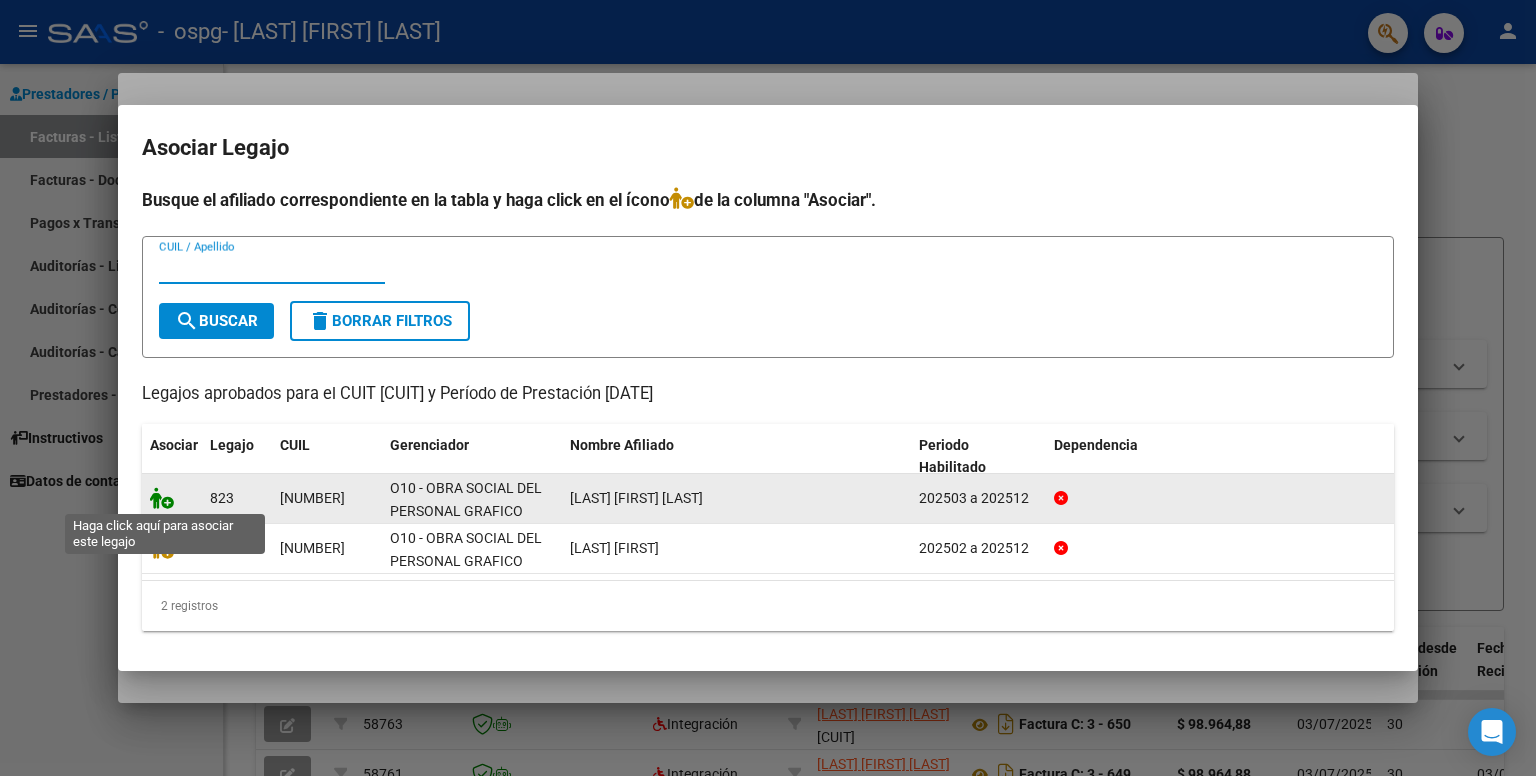 click 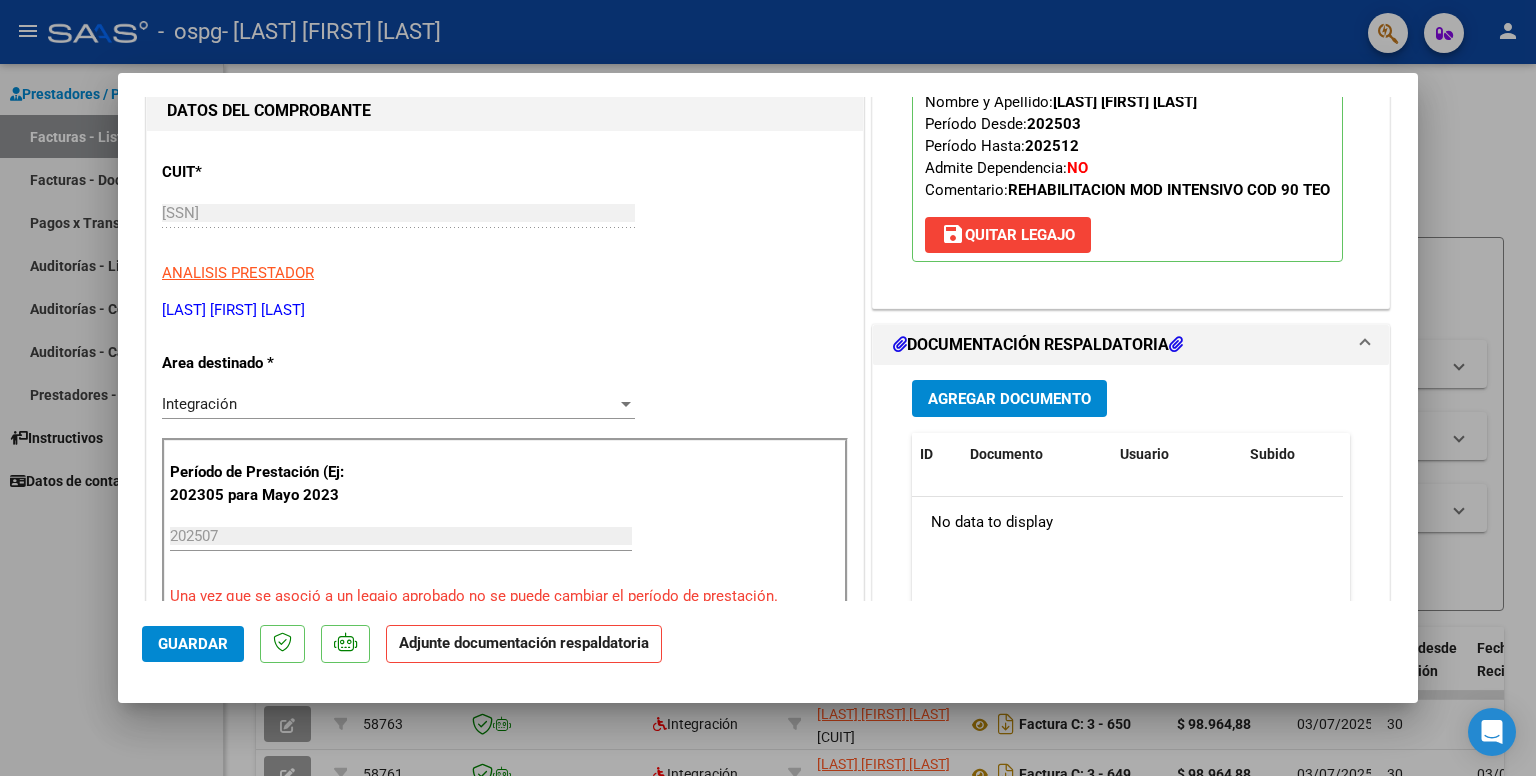 scroll, scrollTop: 300, scrollLeft: 0, axis: vertical 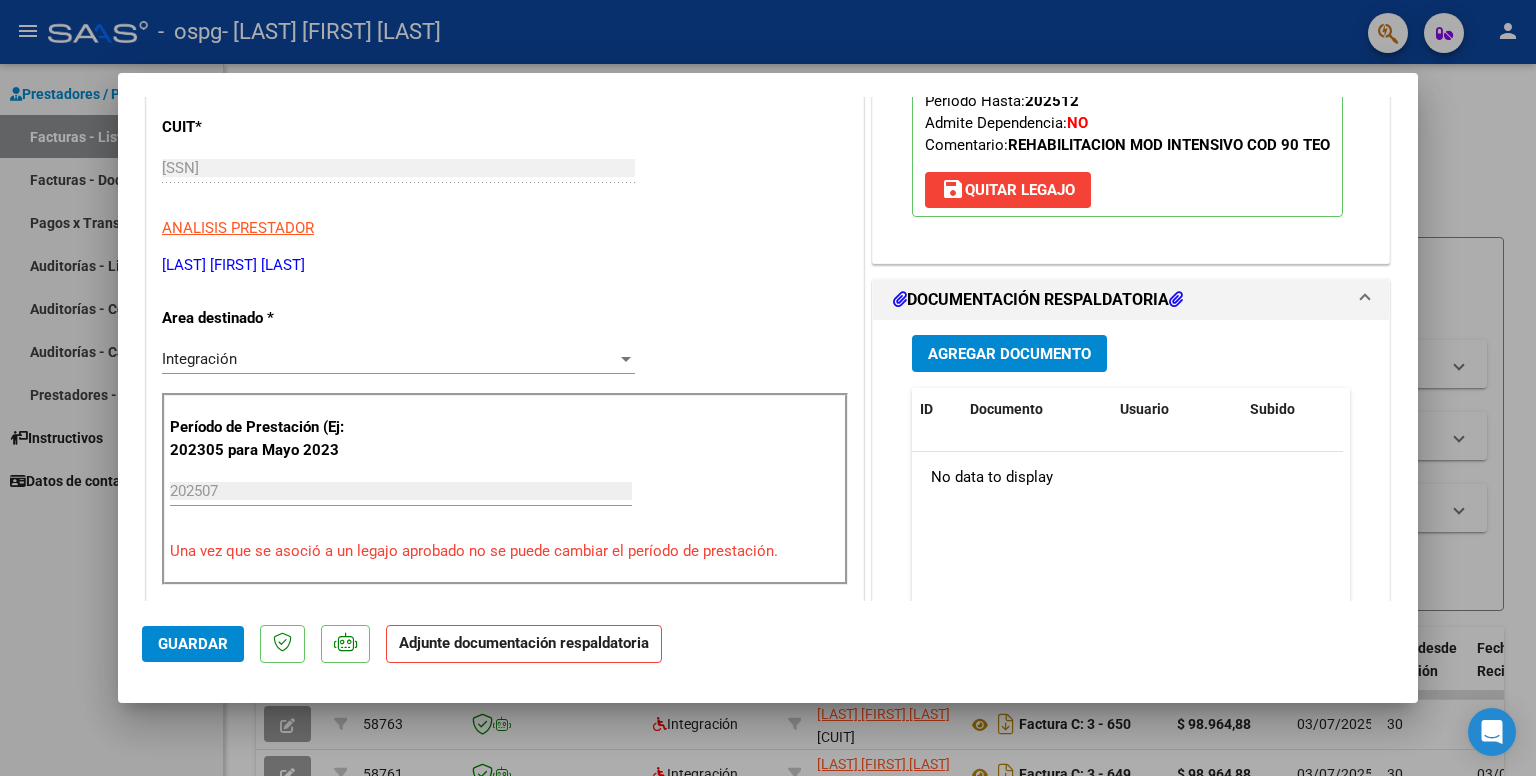 click on "Agregar Documento" at bounding box center [1009, 354] 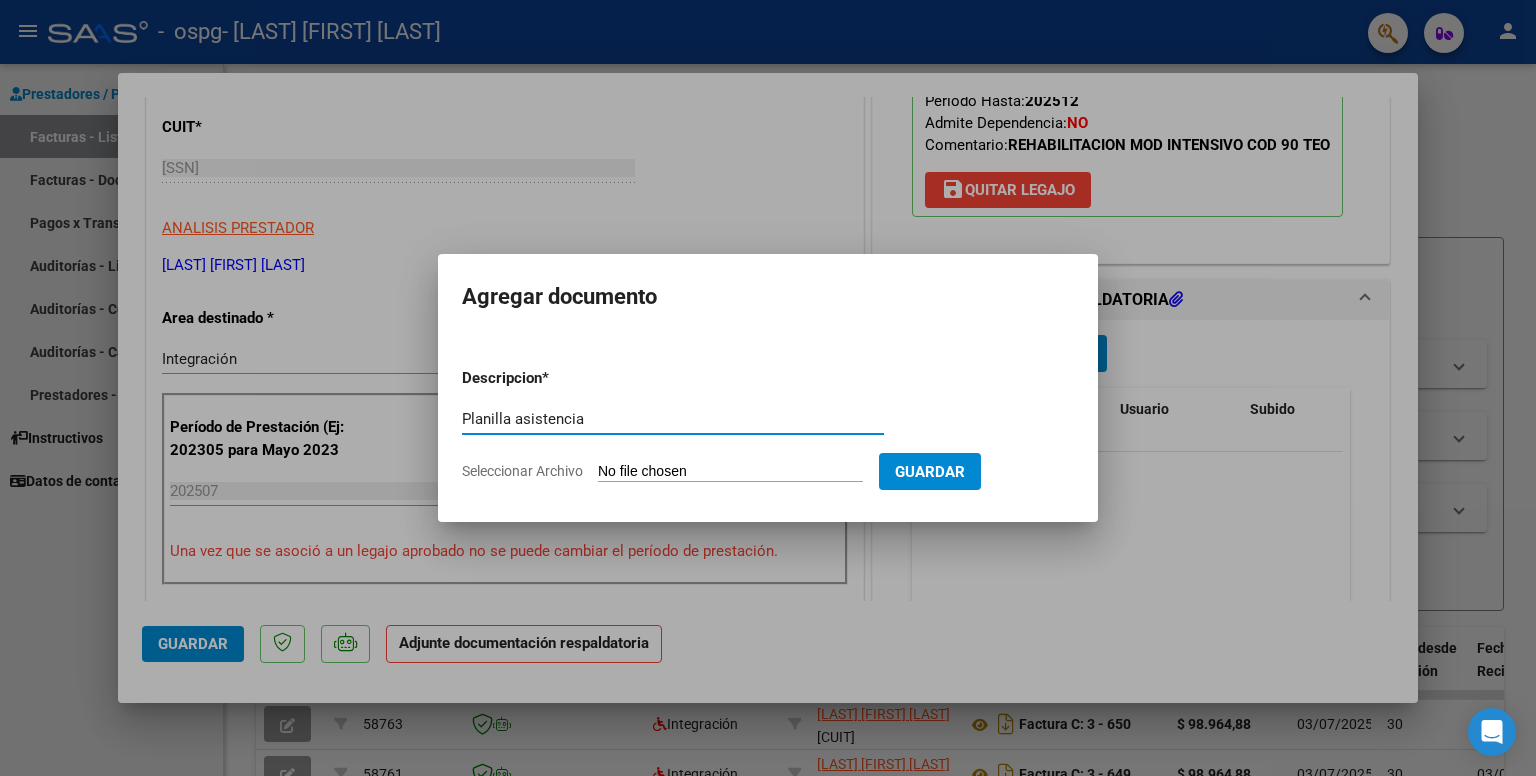 type on "Planilla asistencia" 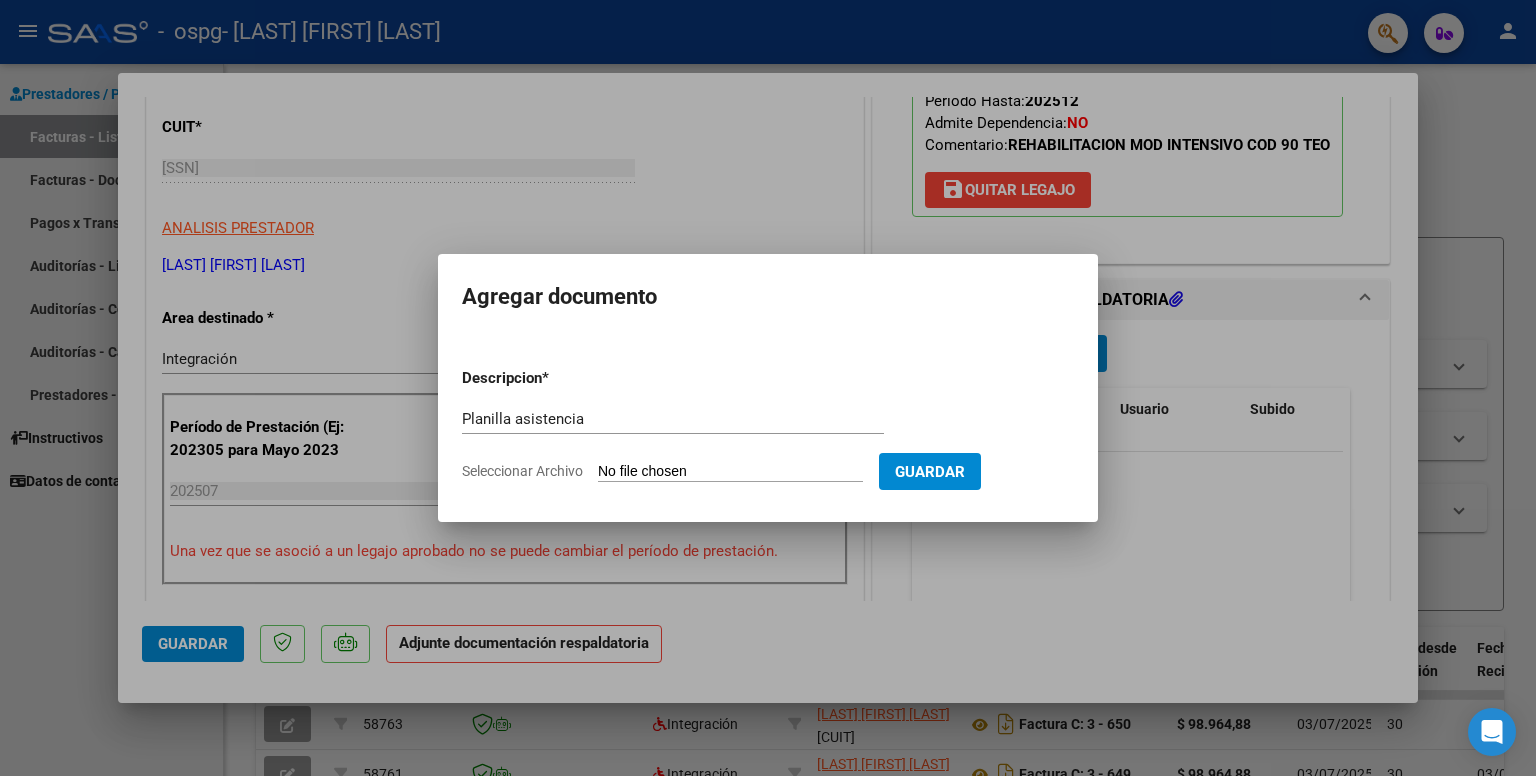 click on "Seleccionar Archivo" at bounding box center [730, 472] 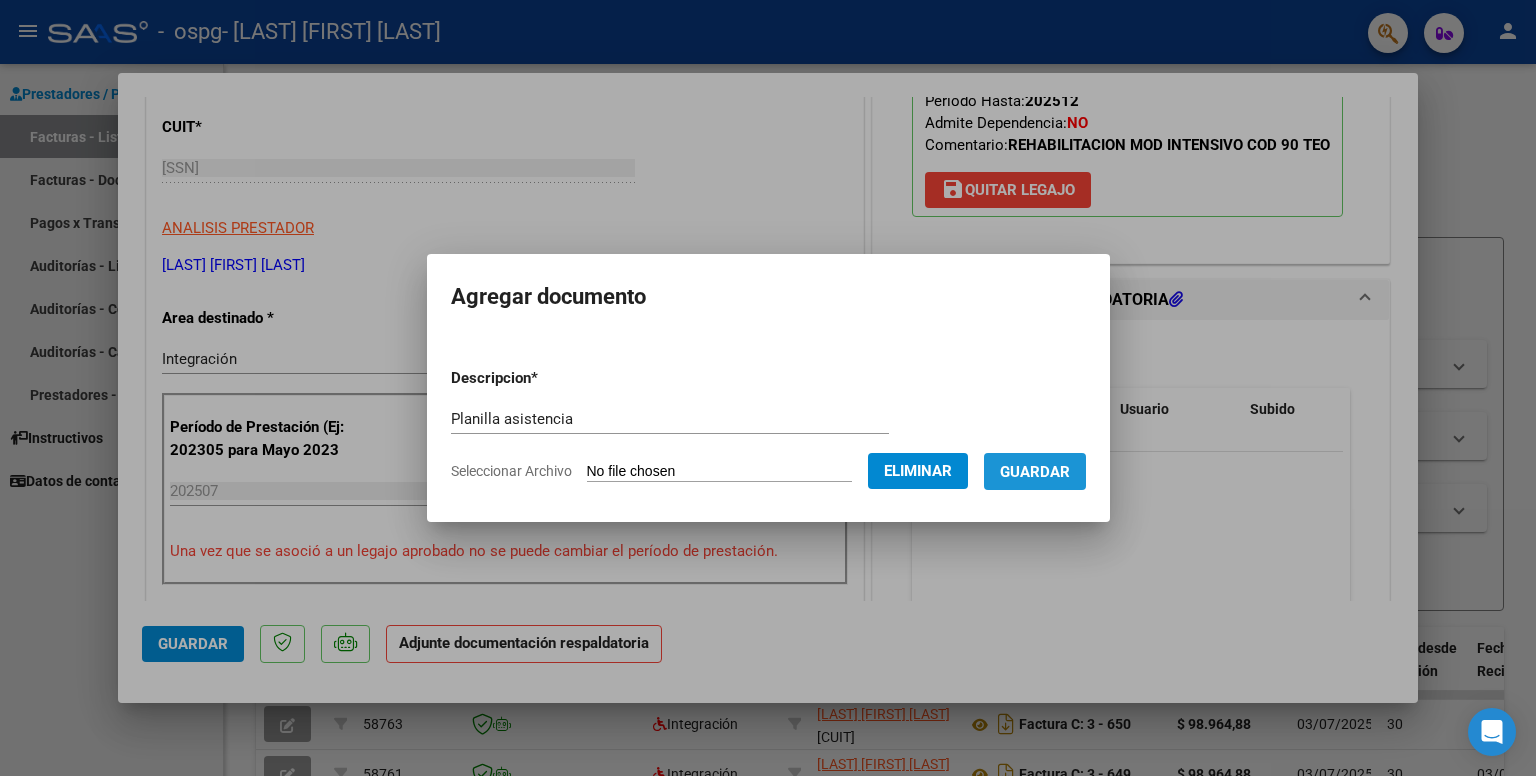 click on "Guardar" at bounding box center (1035, 472) 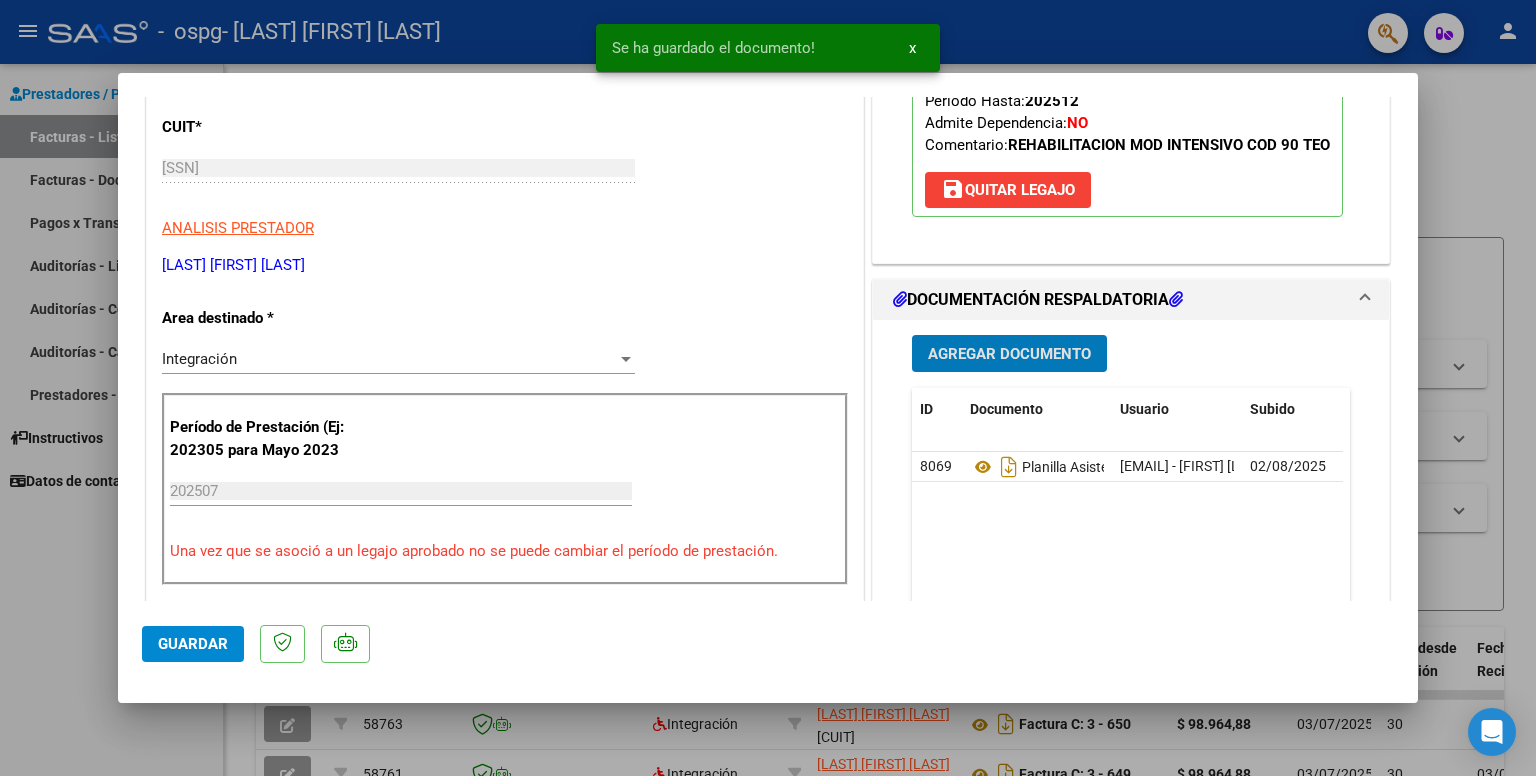 click on "Agregar Documento" at bounding box center [1009, 354] 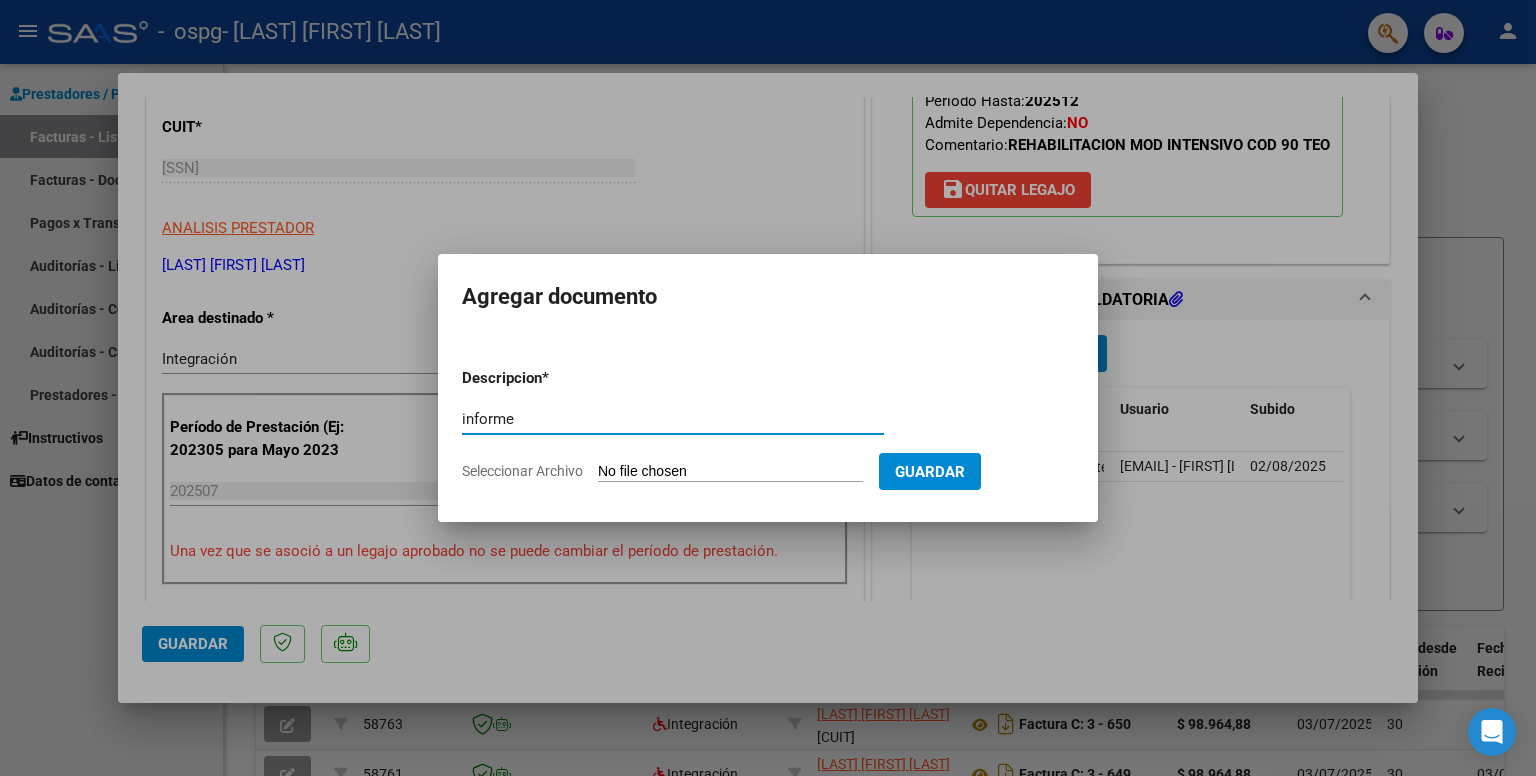 type on "informe" 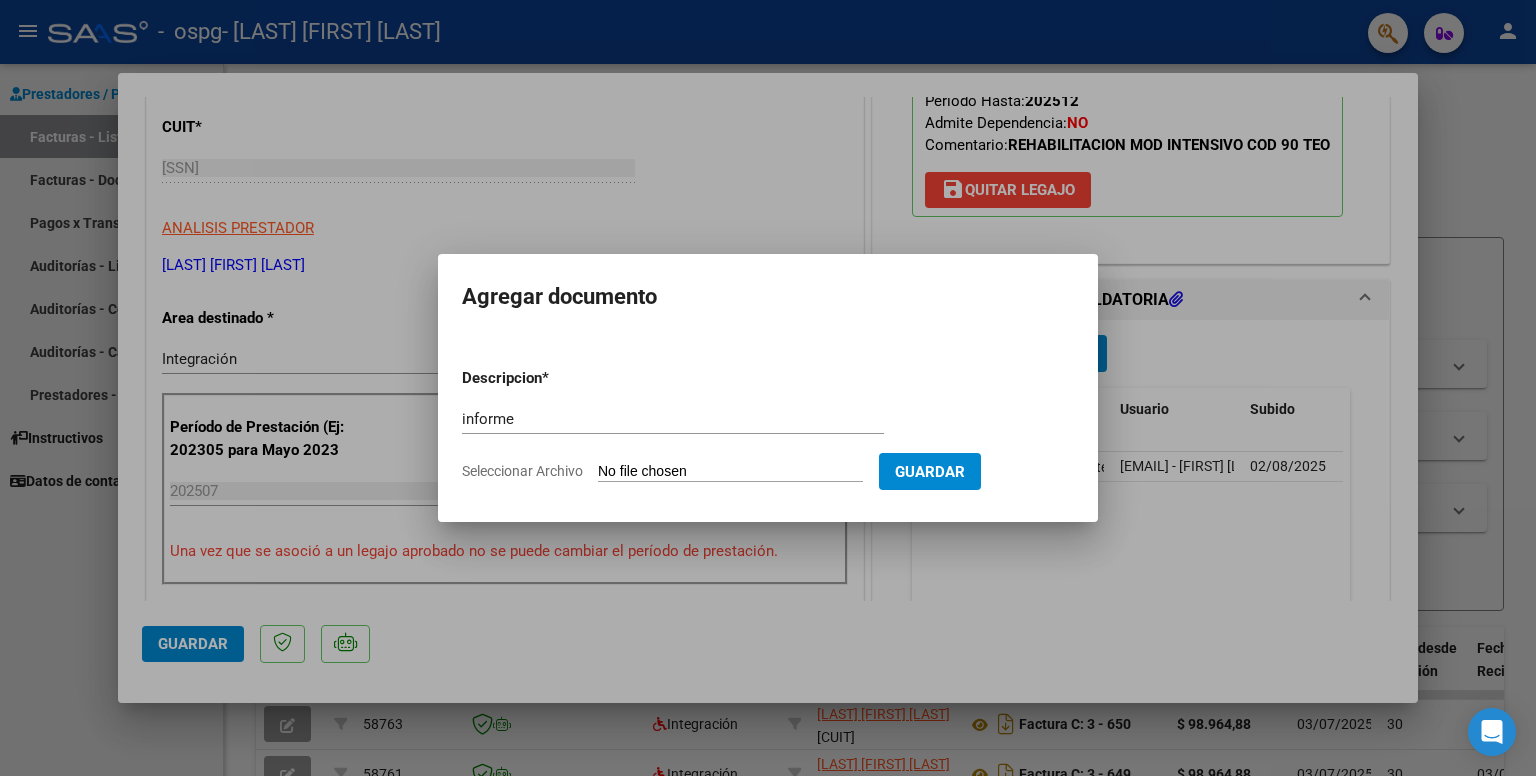 type on "C:\fakepath\informe  evolutivo medio 2025 Mia Fernández.pdf" 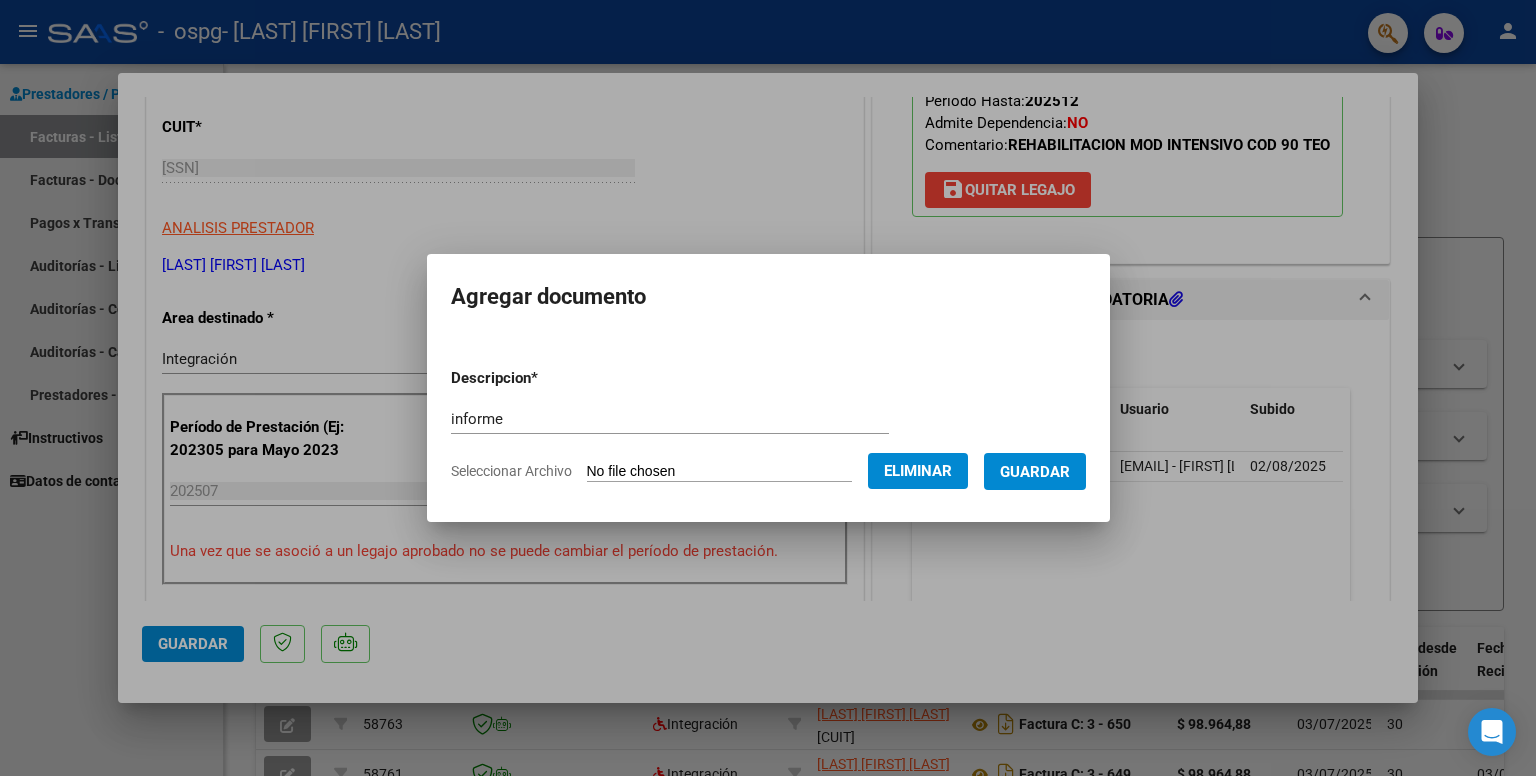 click on "Guardar" at bounding box center [1035, 472] 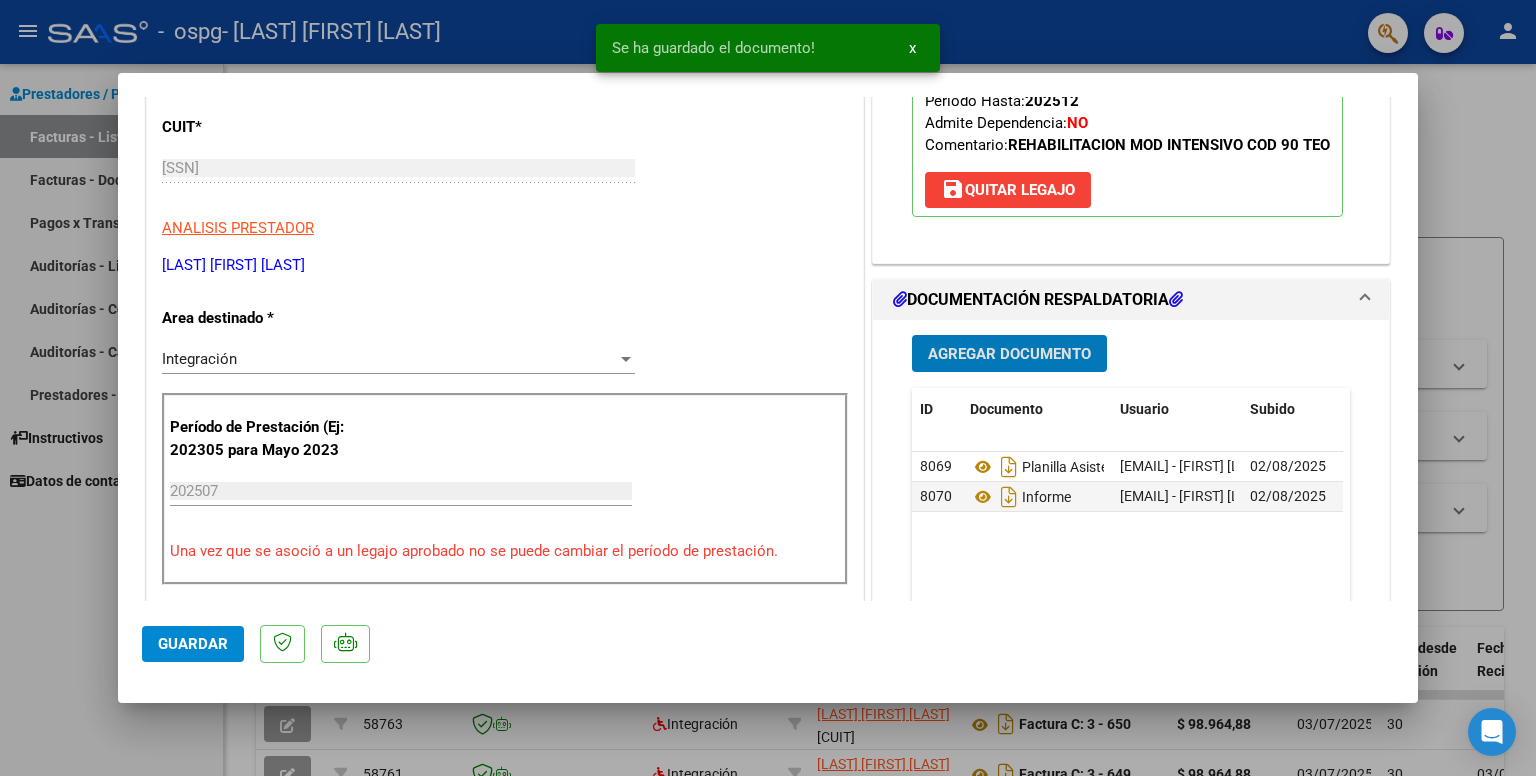 click on "Agregar Documento" at bounding box center (1009, 354) 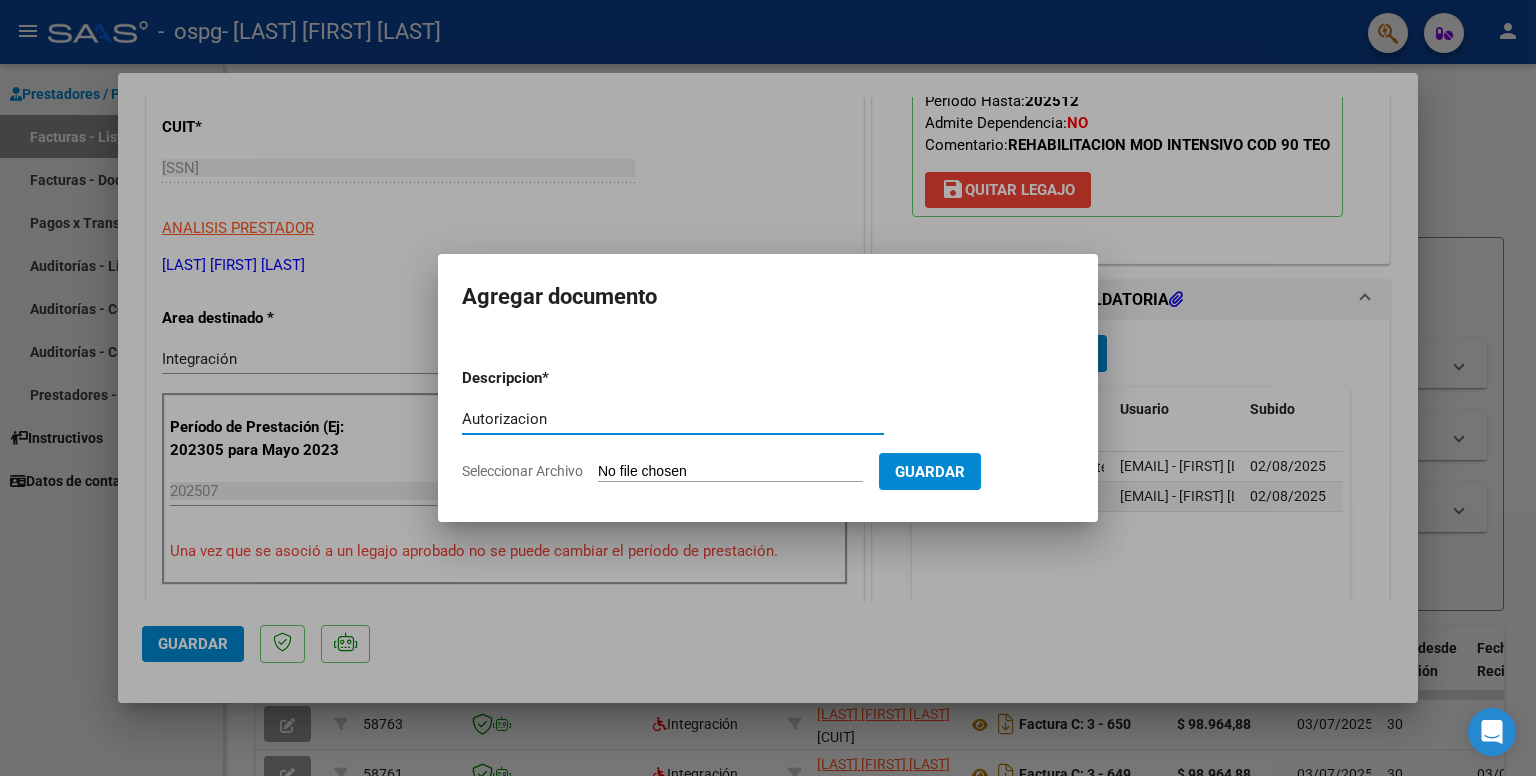 type on "Autorizacion" 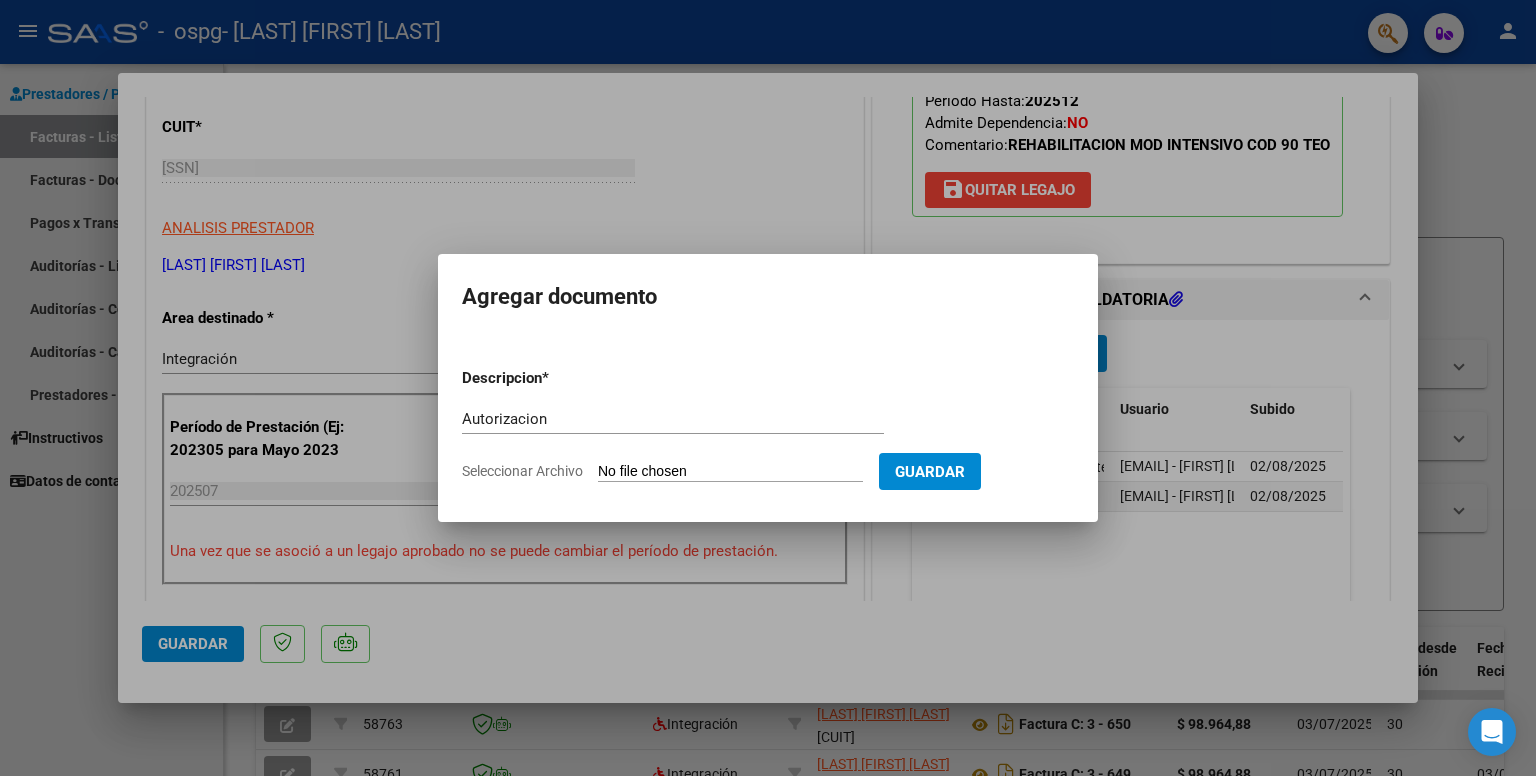click on "Seleccionar Archivo" at bounding box center (730, 472) 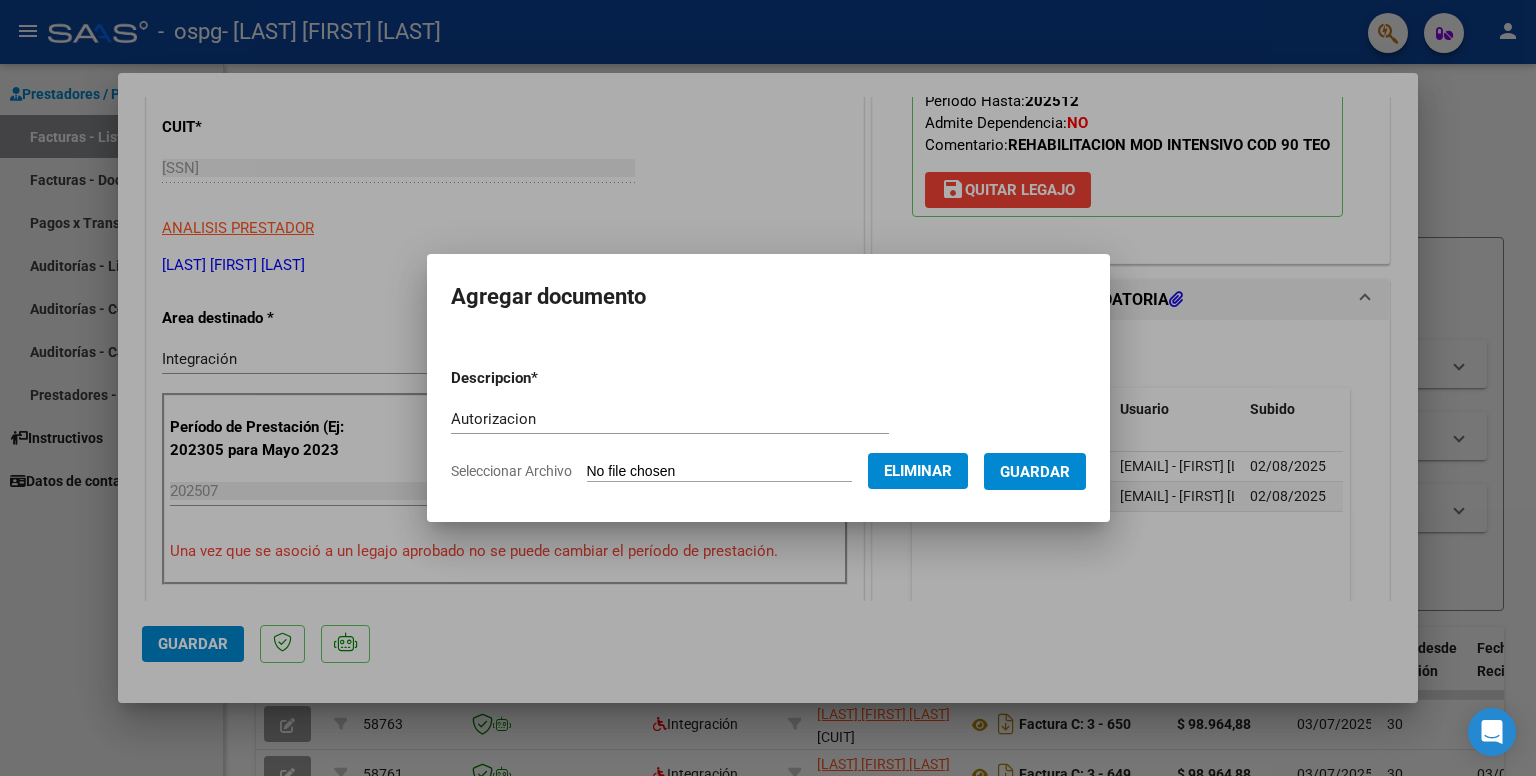 click on "Guardar" at bounding box center [1035, 472] 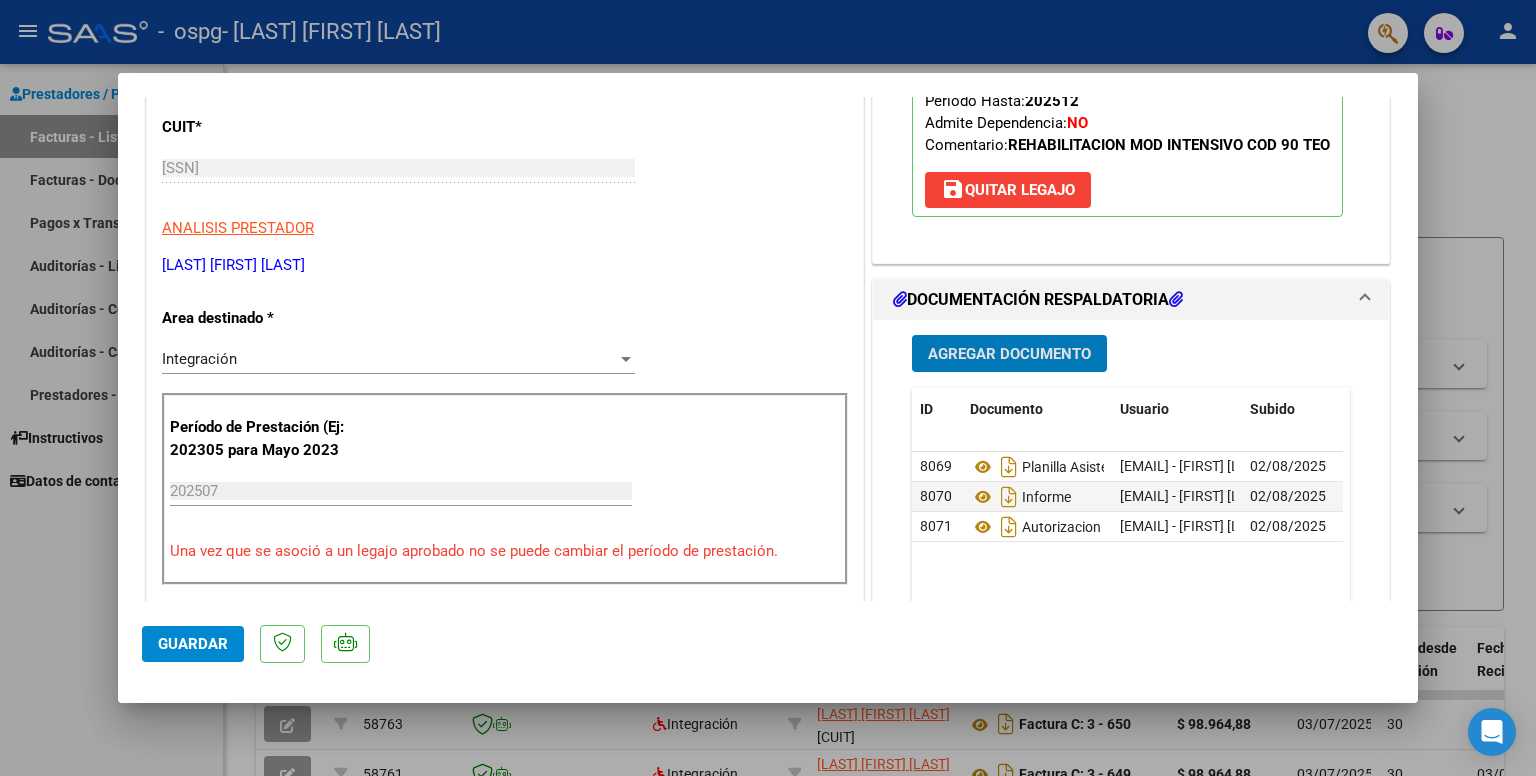 click on "202507" at bounding box center [401, 491] 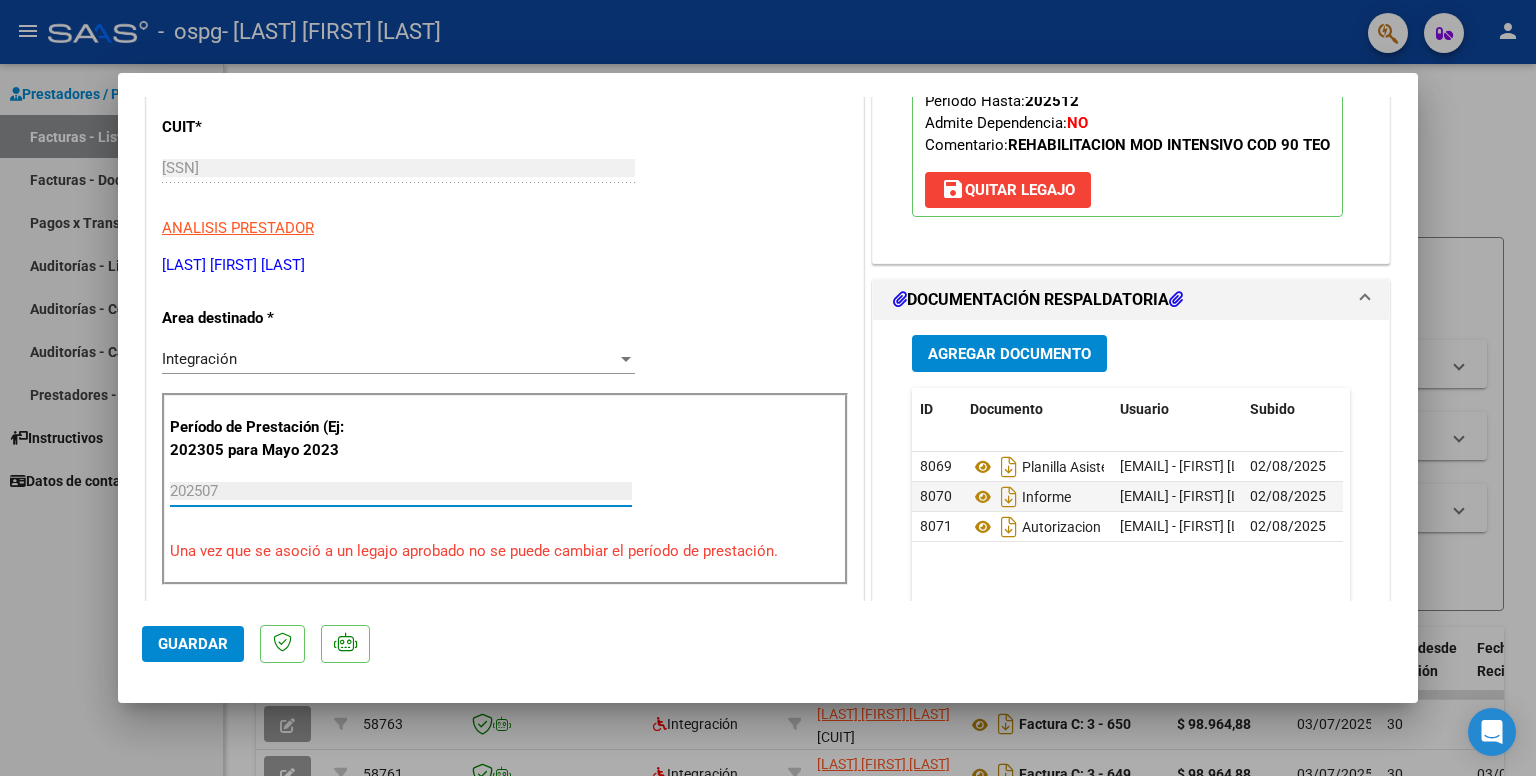 click on "202507" at bounding box center (401, 491) 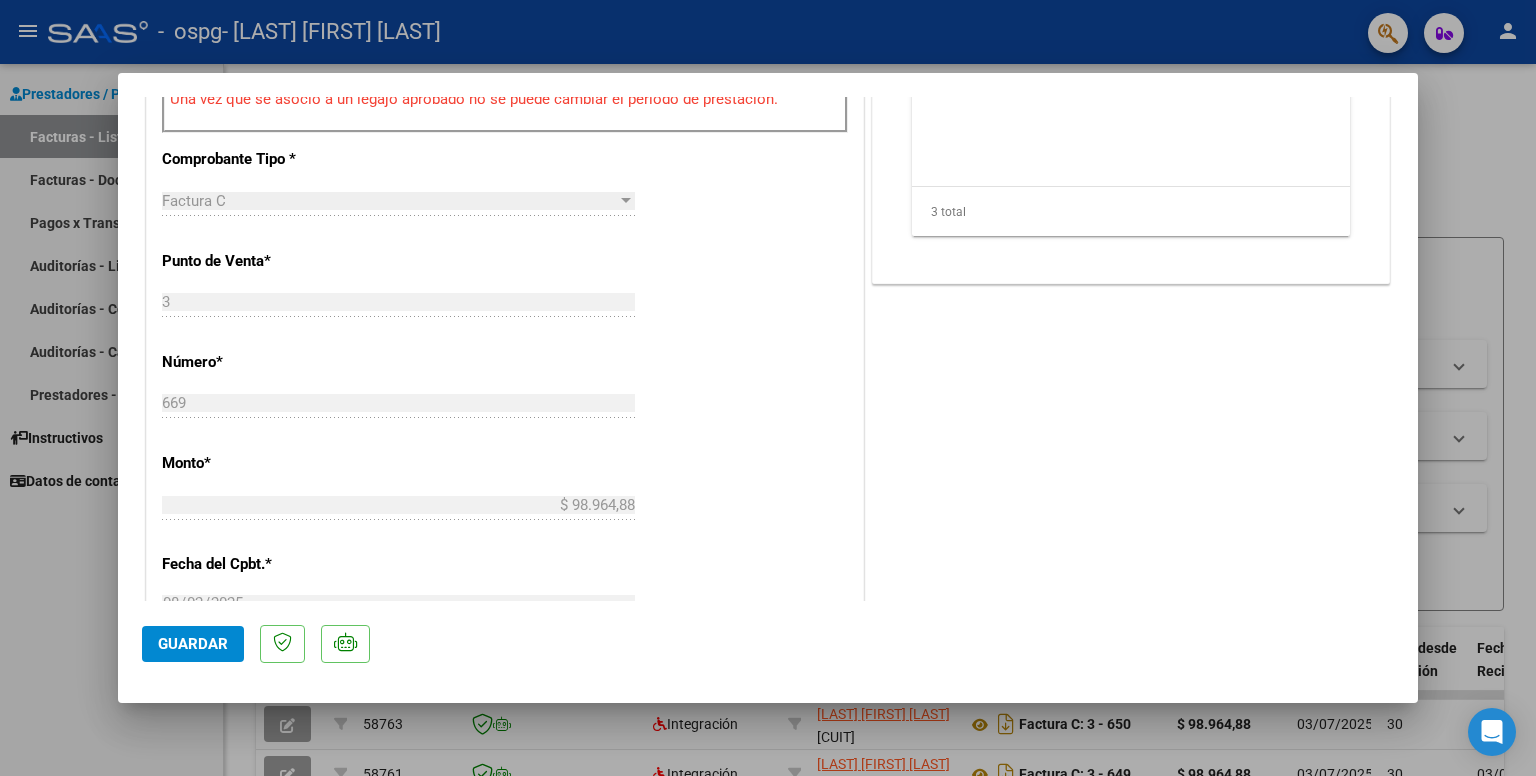 scroll, scrollTop: 800, scrollLeft: 0, axis: vertical 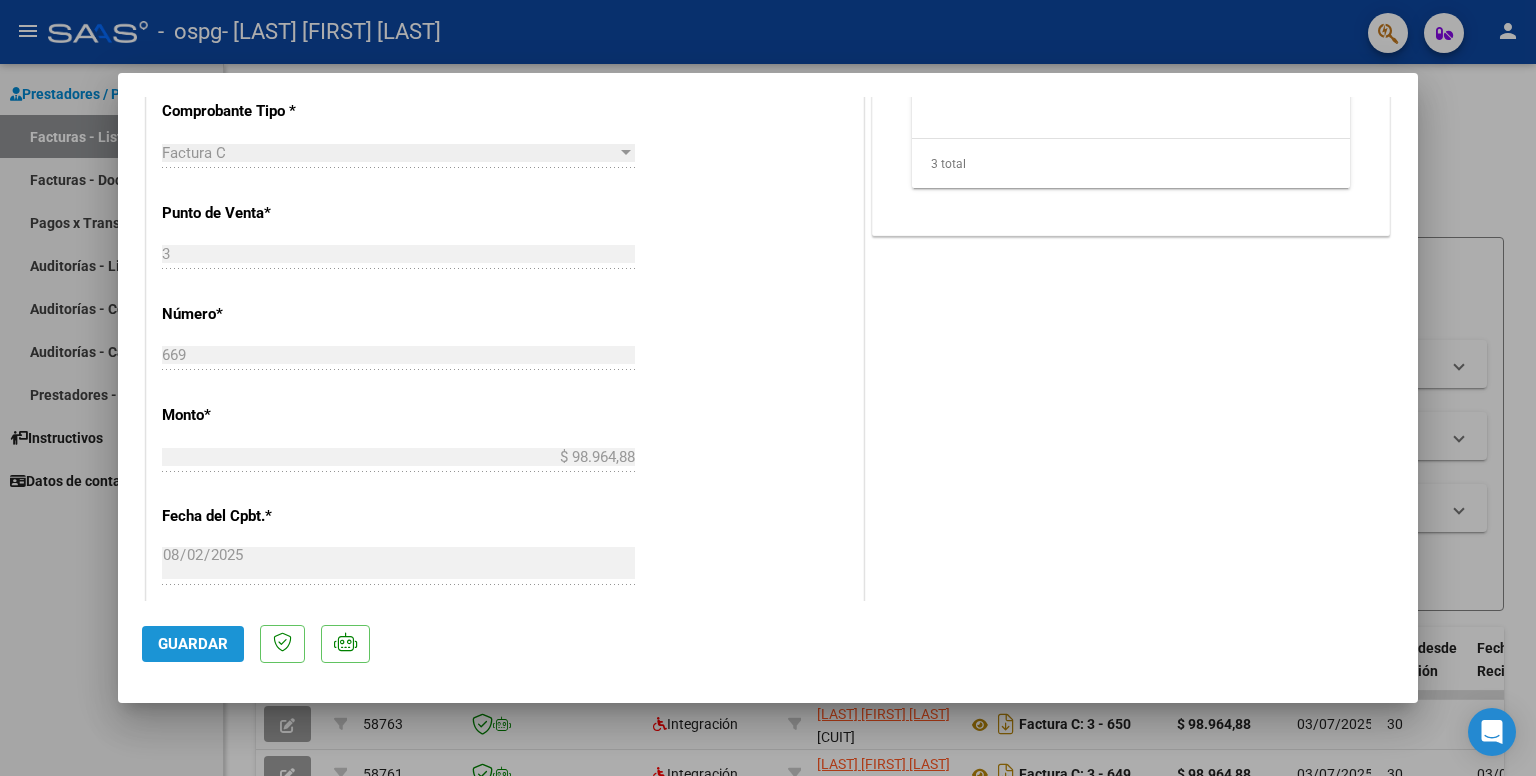 drag, startPoint x: 204, startPoint y: 637, endPoint x: 267, endPoint y: 620, distance: 65.25335 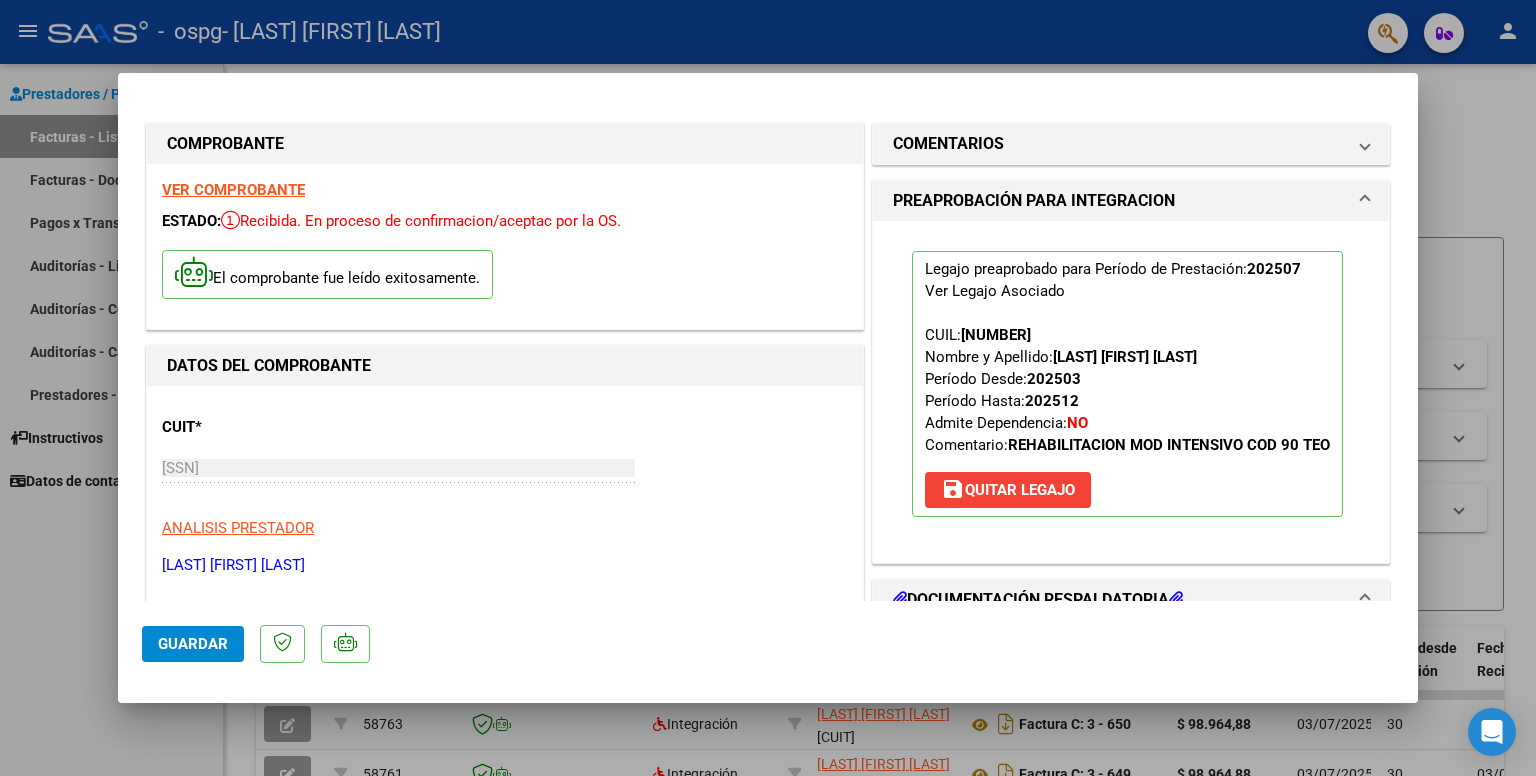 scroll, scrollTop: 0, scrollLeft: 0, axis: both 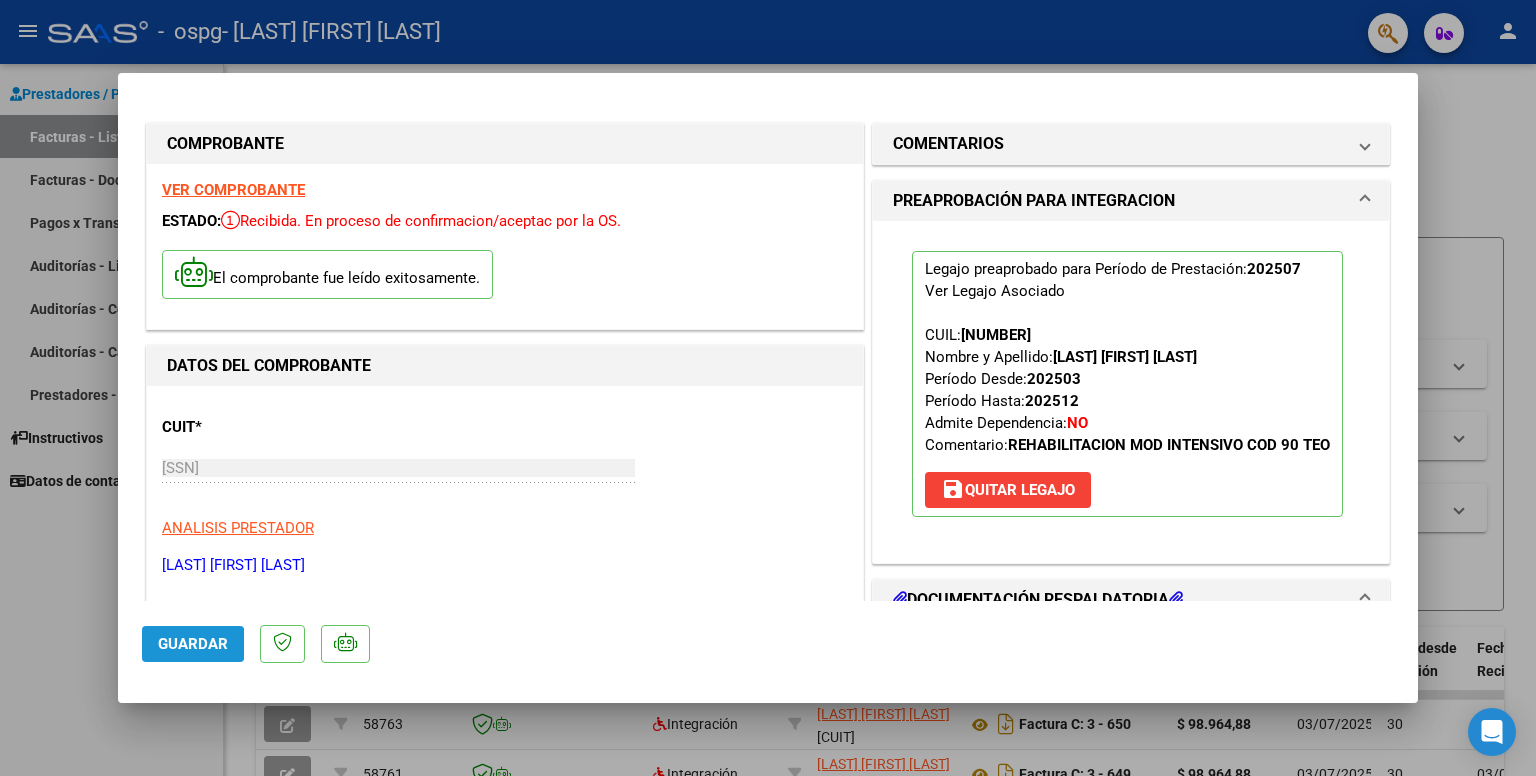 click on "Guardar" 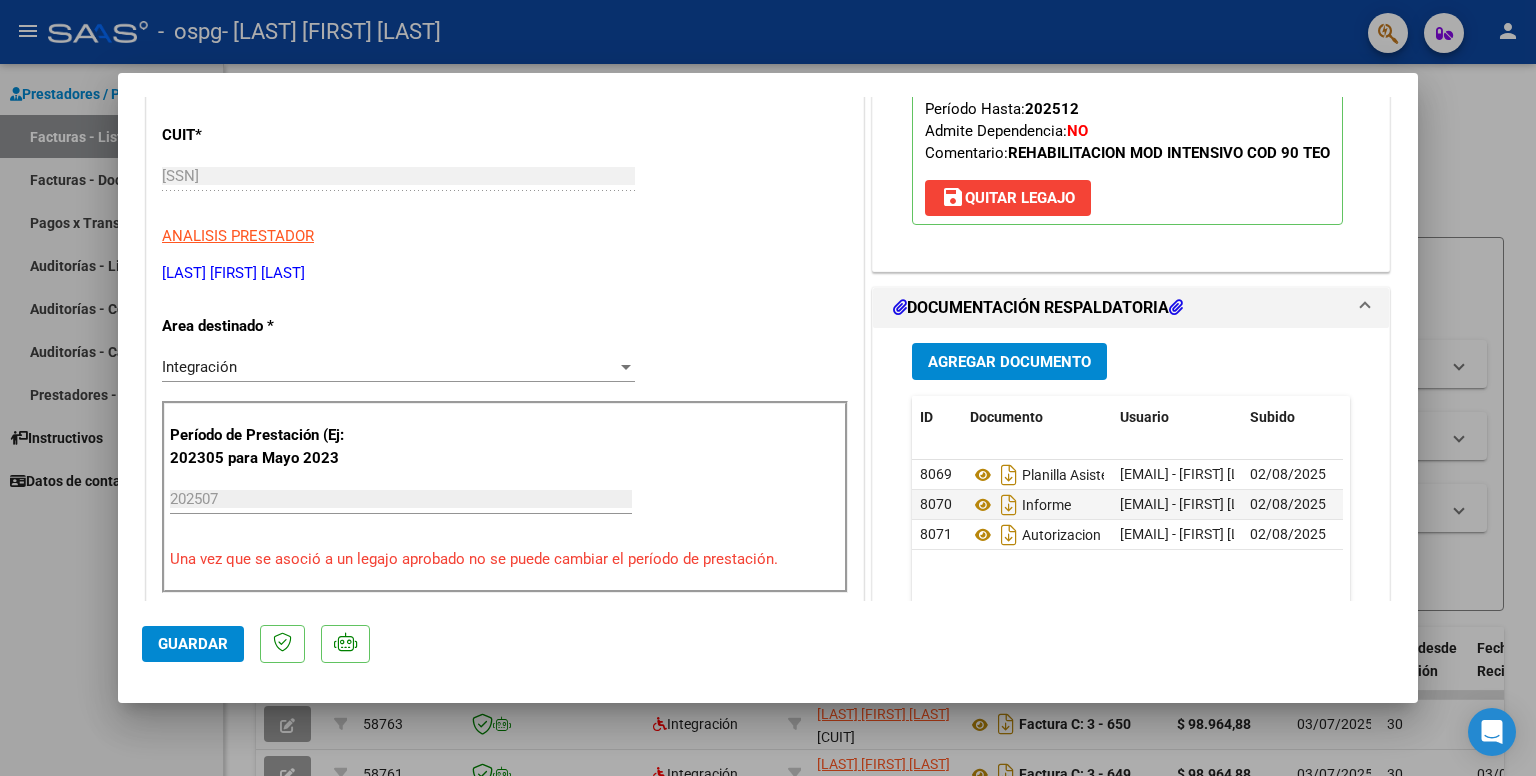 scroll, scrollTop: 0, scrollLeft: 0, axis: both 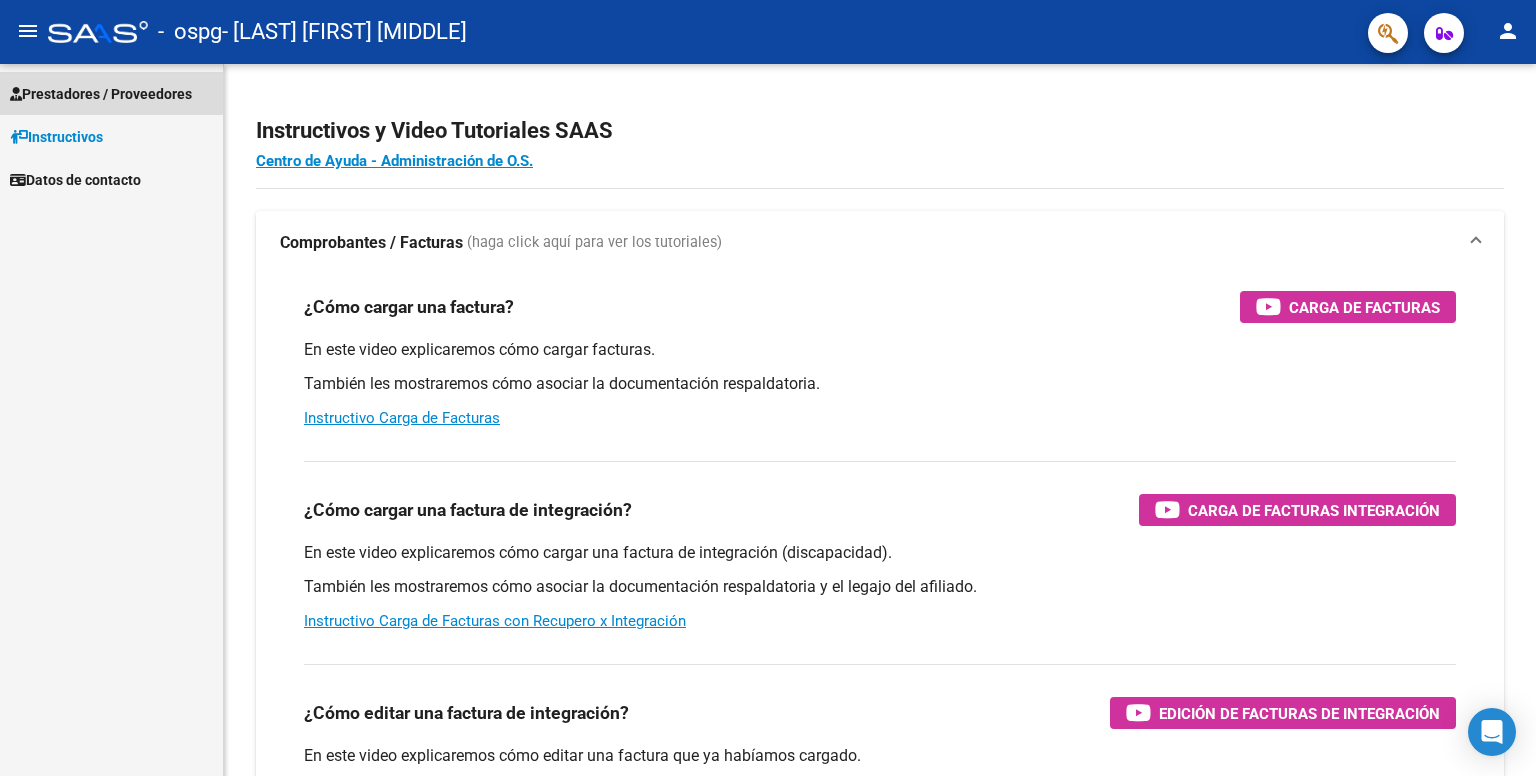 click on "Prestadores / Proveedores" at bounding box center (101, 94) 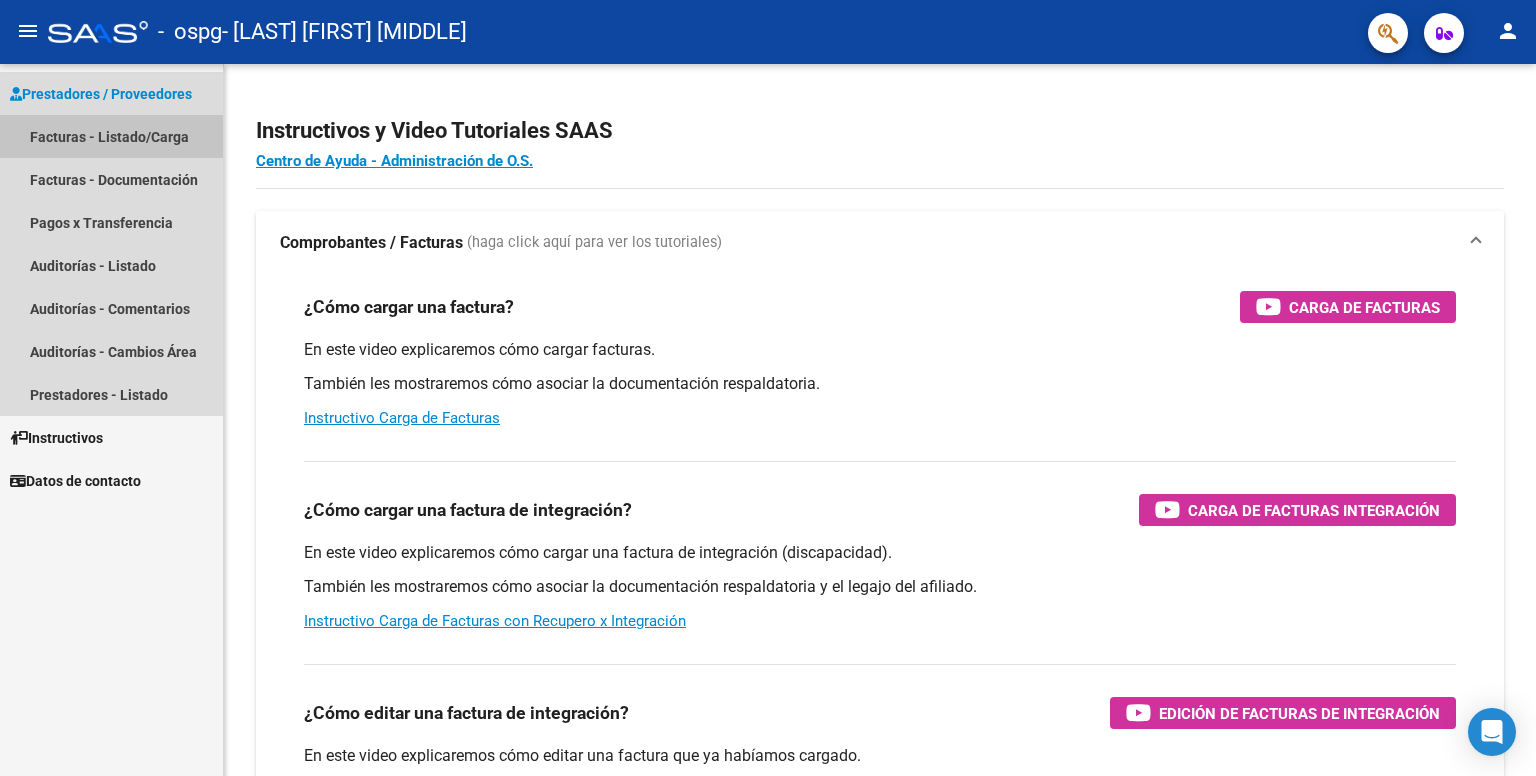 click on "Facturas - Listado/Carga" at bounding box center [111, 136] 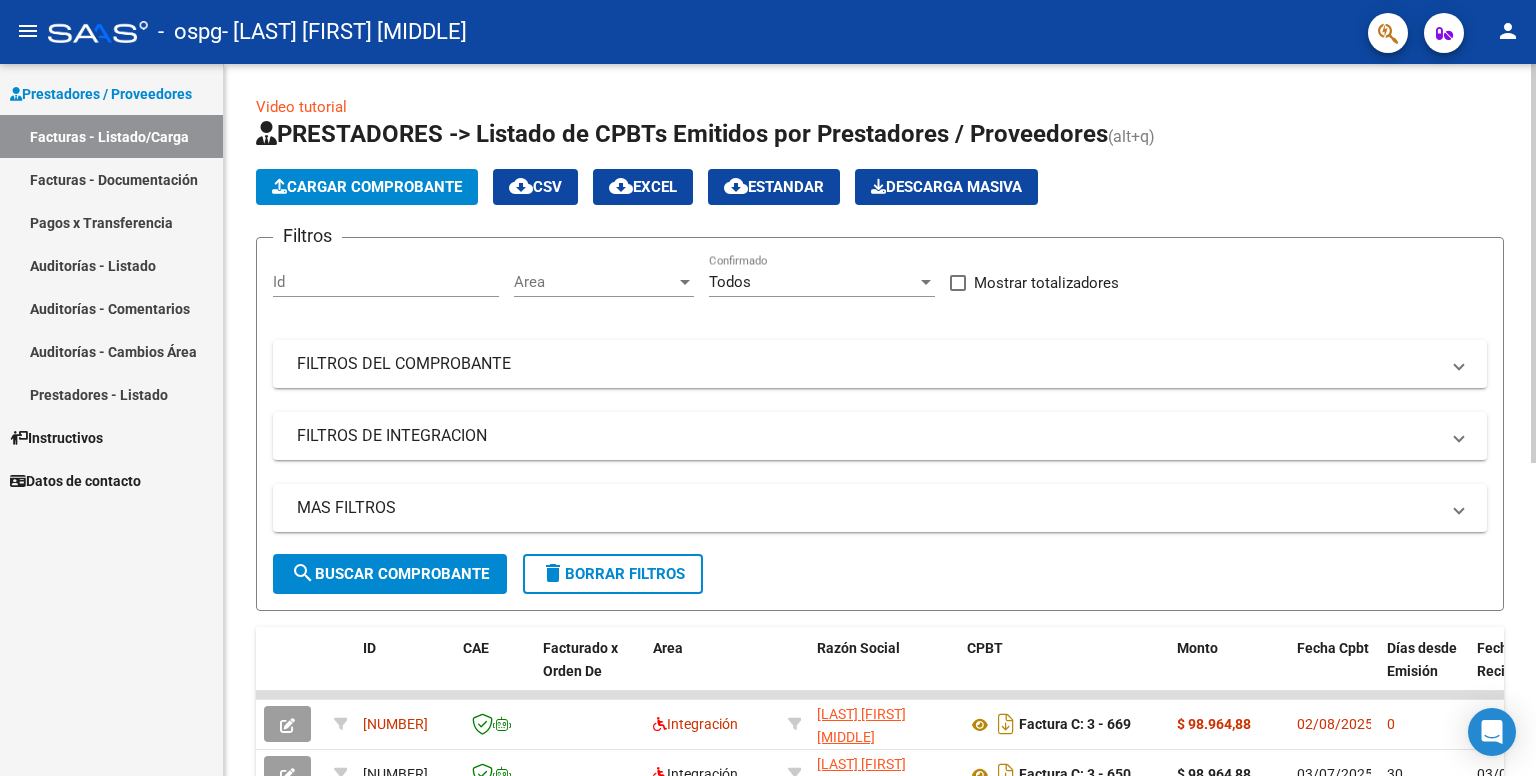 click on "Cargar Comprobante" 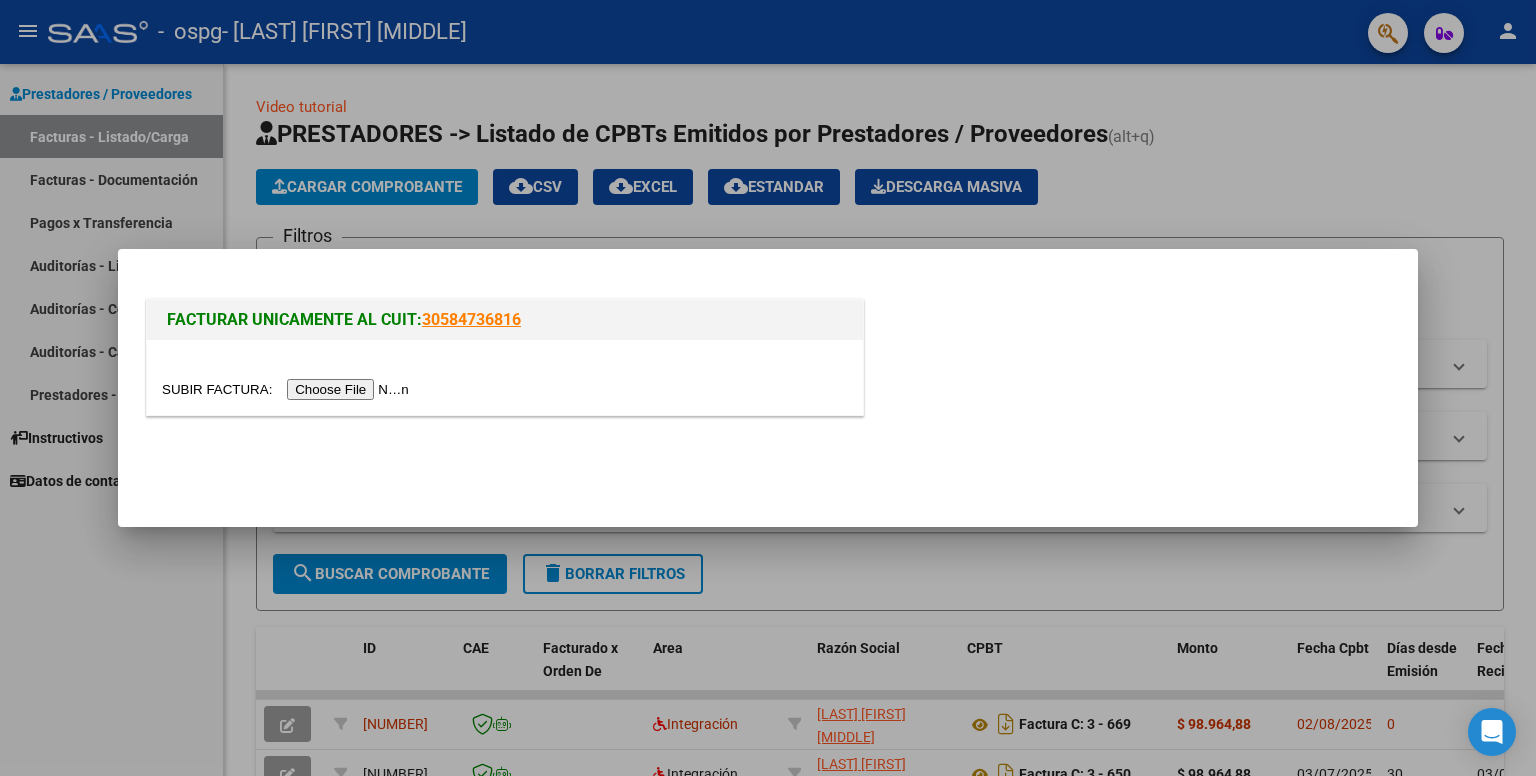 click at bounding box center [288, 389] 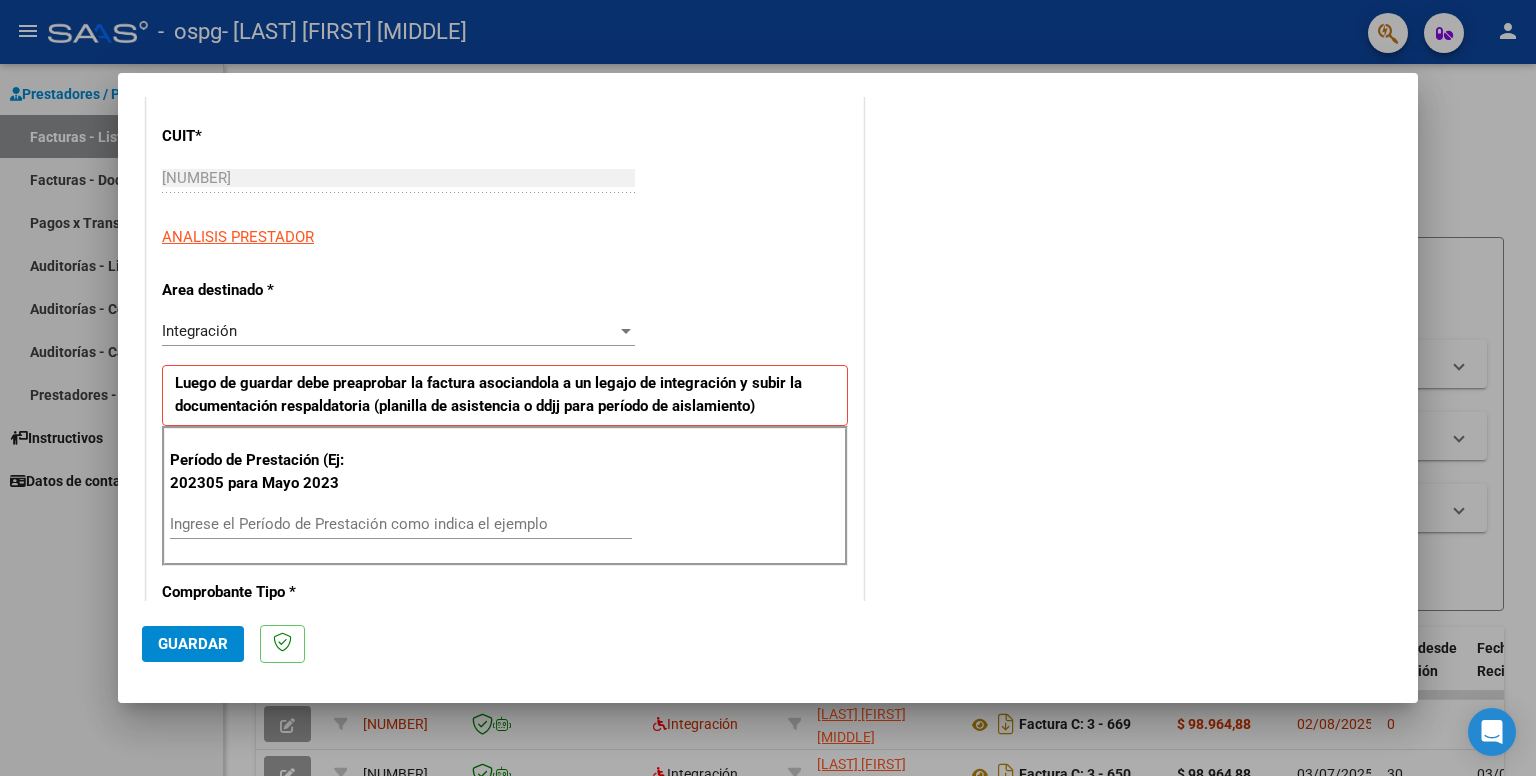 scroll, scrollTop: 300, scrollLeft: 0, axis: vertical 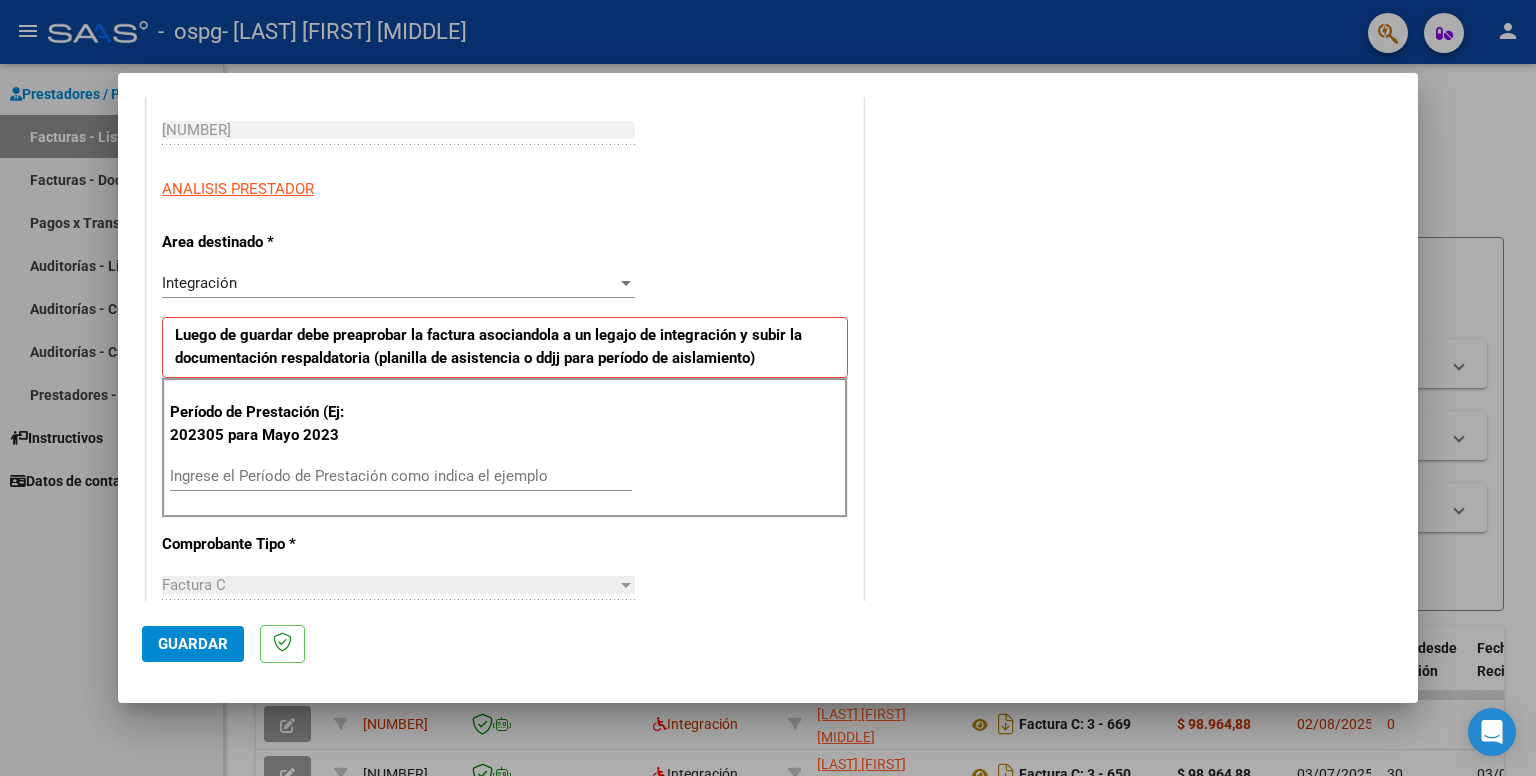 click on "Ingrese el Período de Prestación como indica el ejemplo" at bounding box center [401, 476] 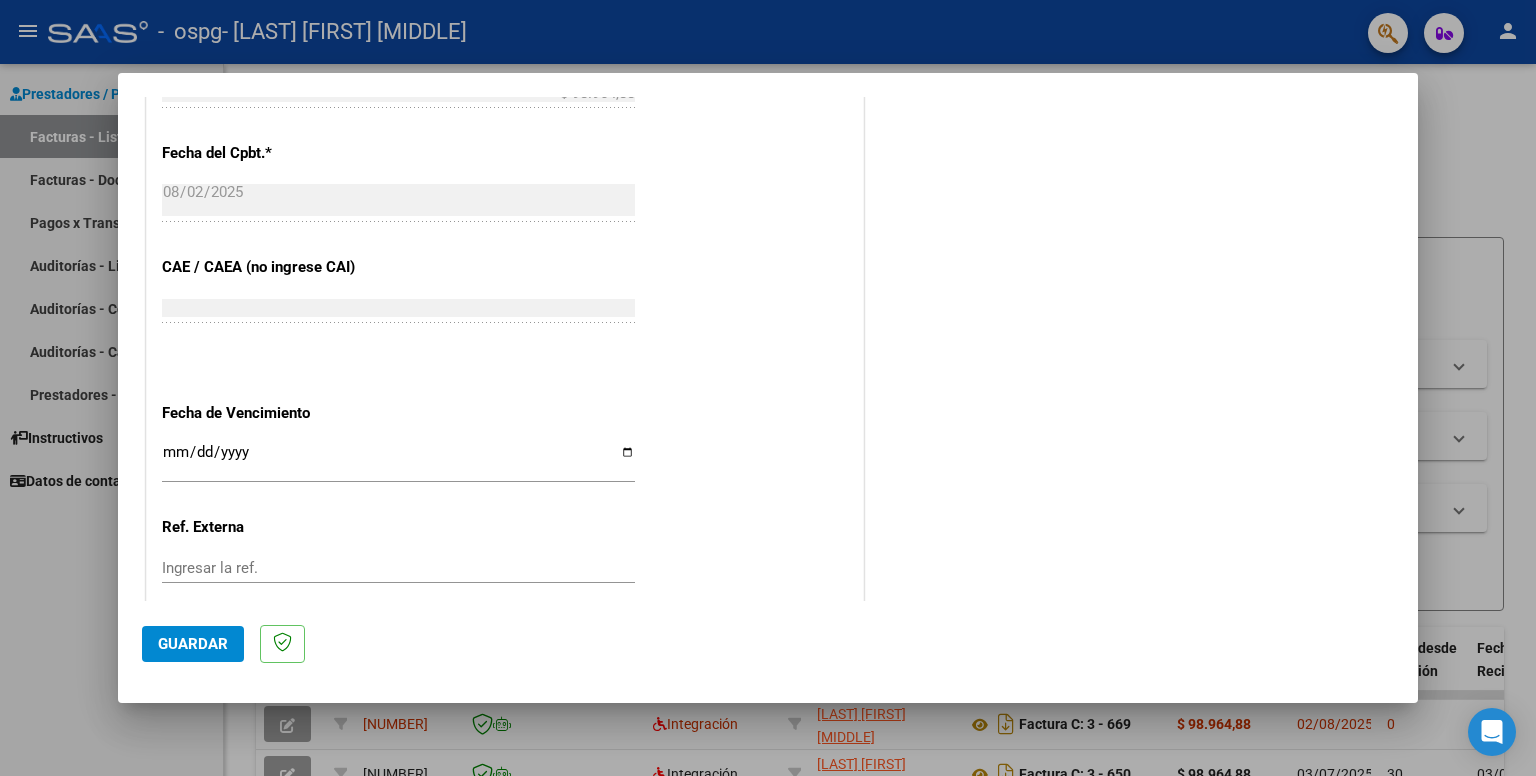 scroll, scrollTop: 1100, scrollLeft: 0, axis: vertical 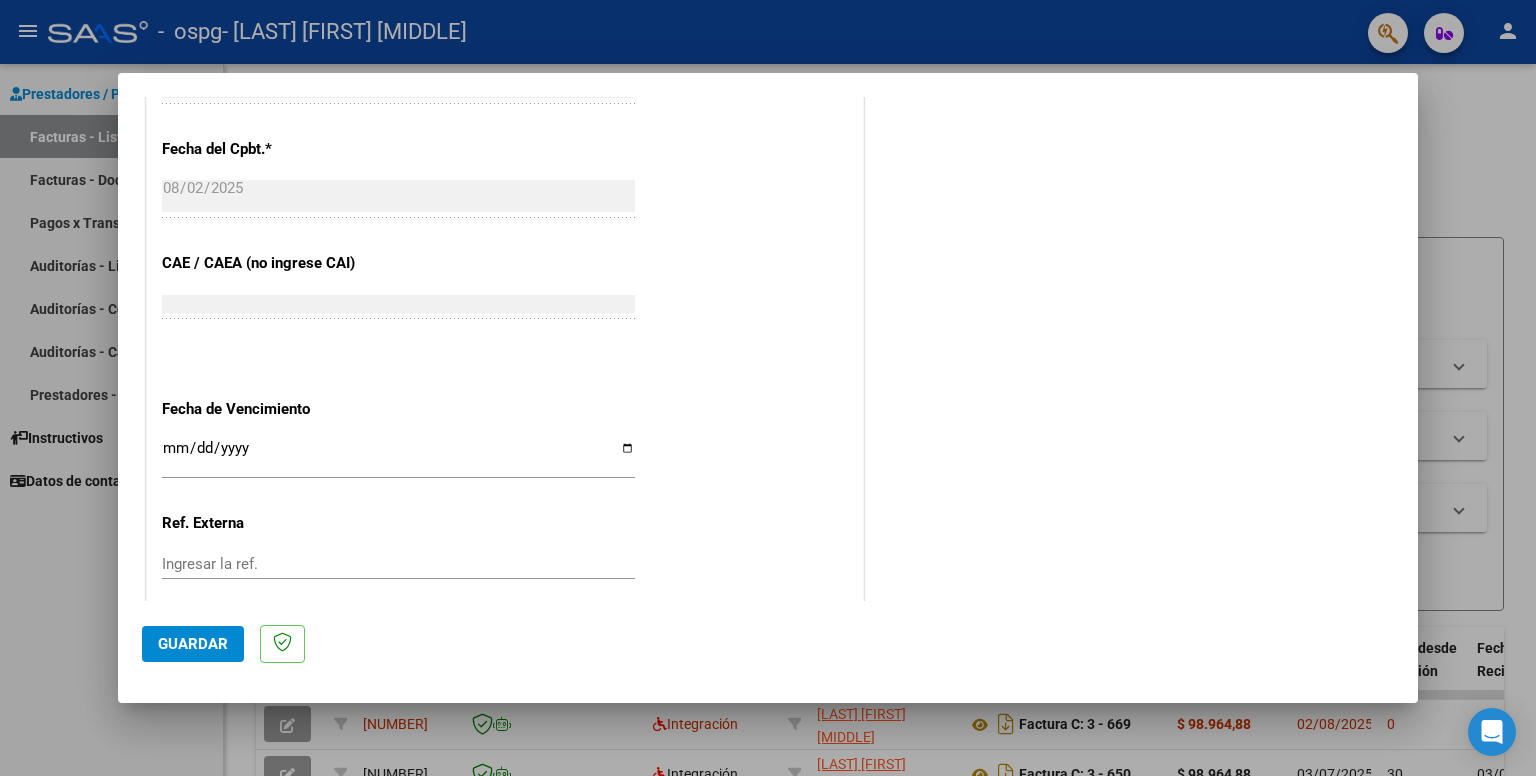 type on "202507" 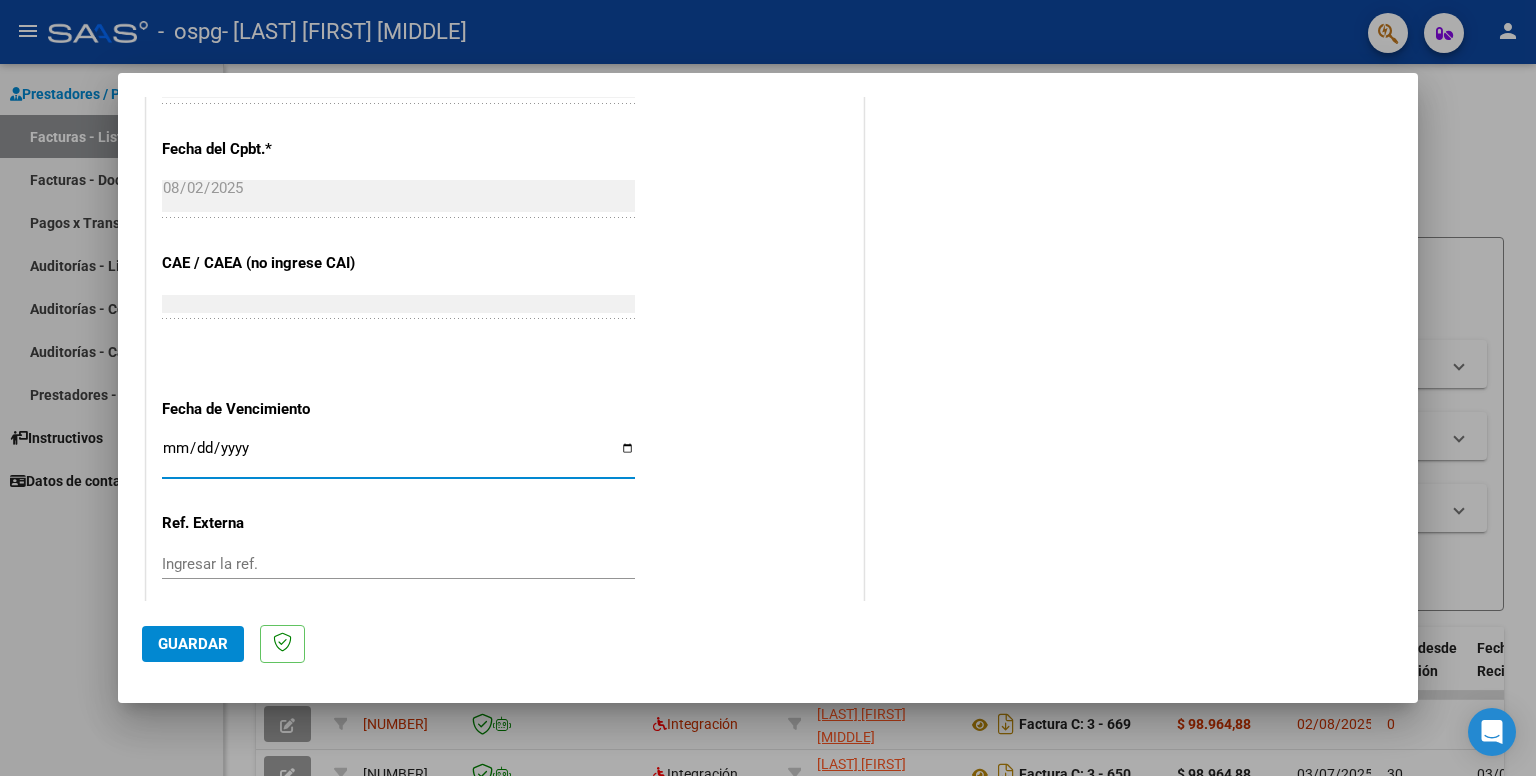click on "Ingresar la fecha" at bounding box center [398, 456] 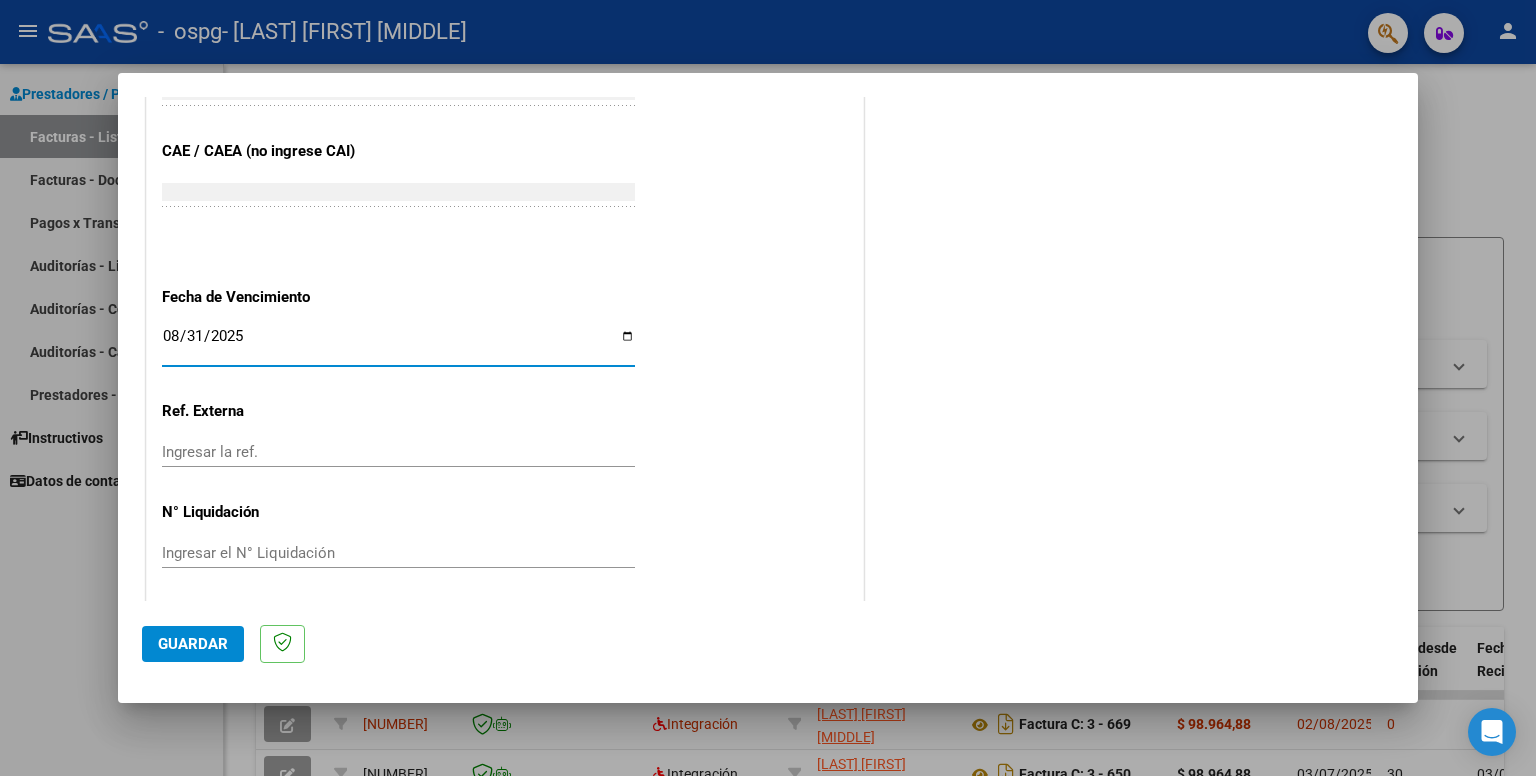scroll, scrollTop: 1215, scrollLeft: 0, axis: vertical 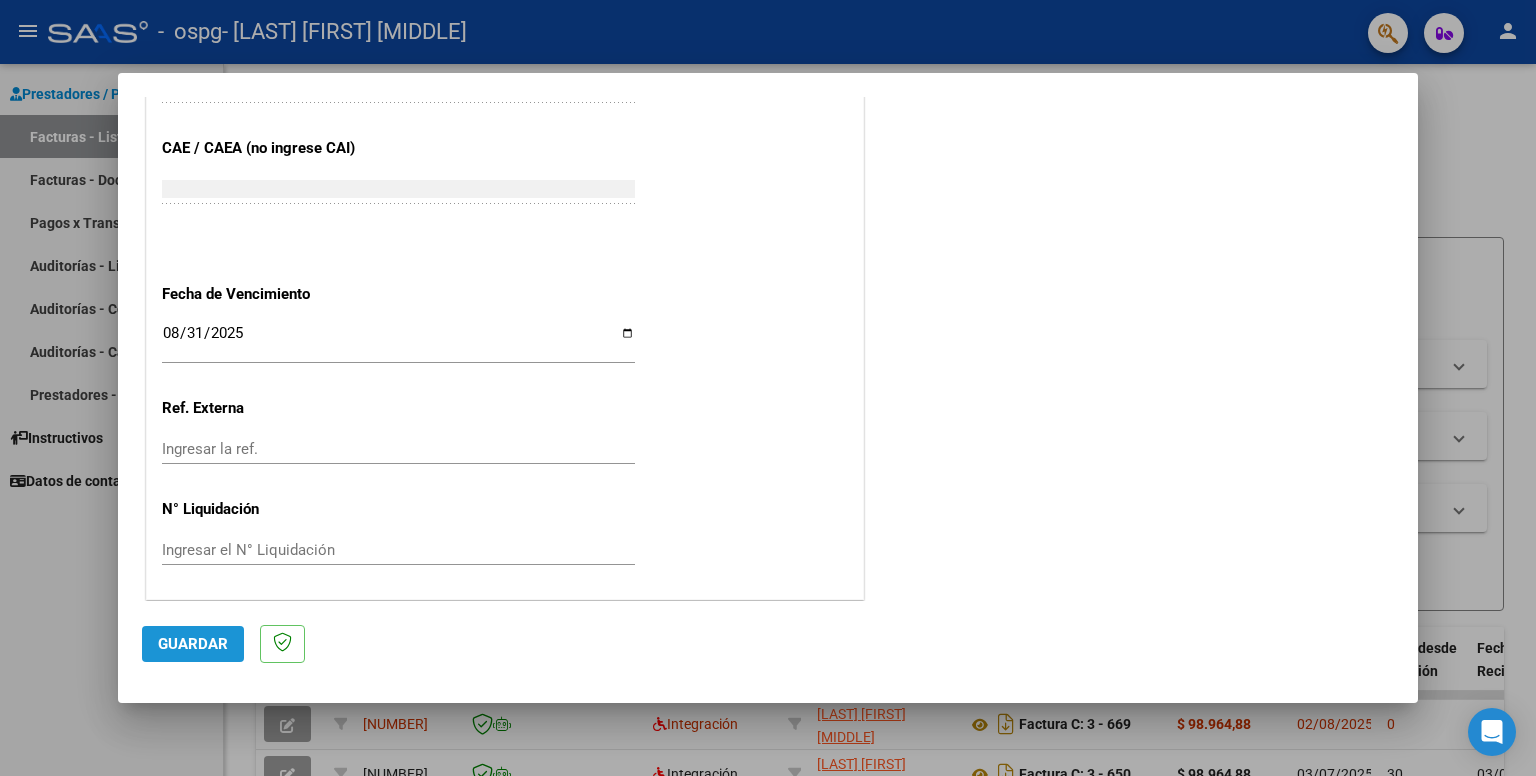 click on "Guardar" 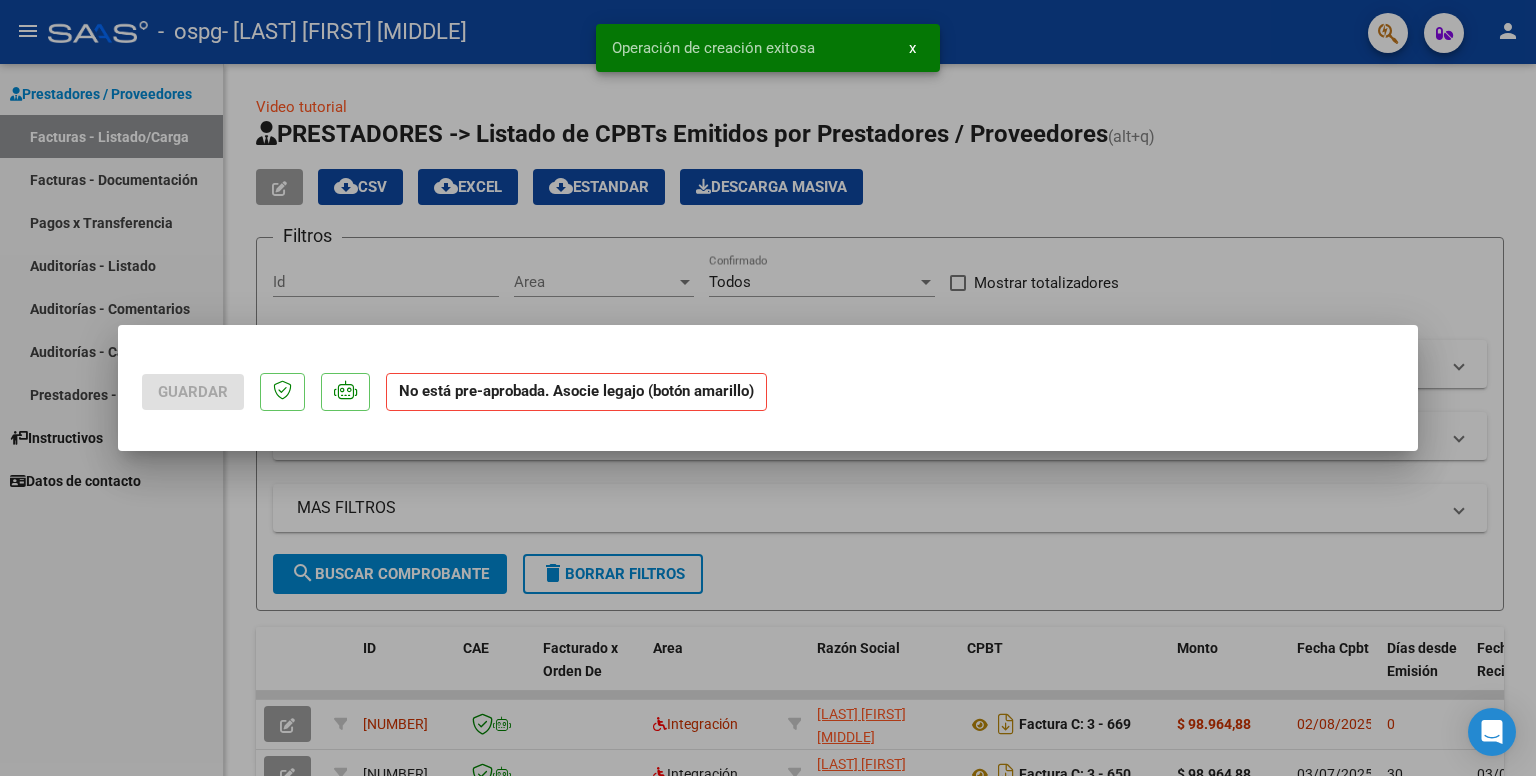 scroll, scrollTop: 0, scrollLeft: 0, axis: both 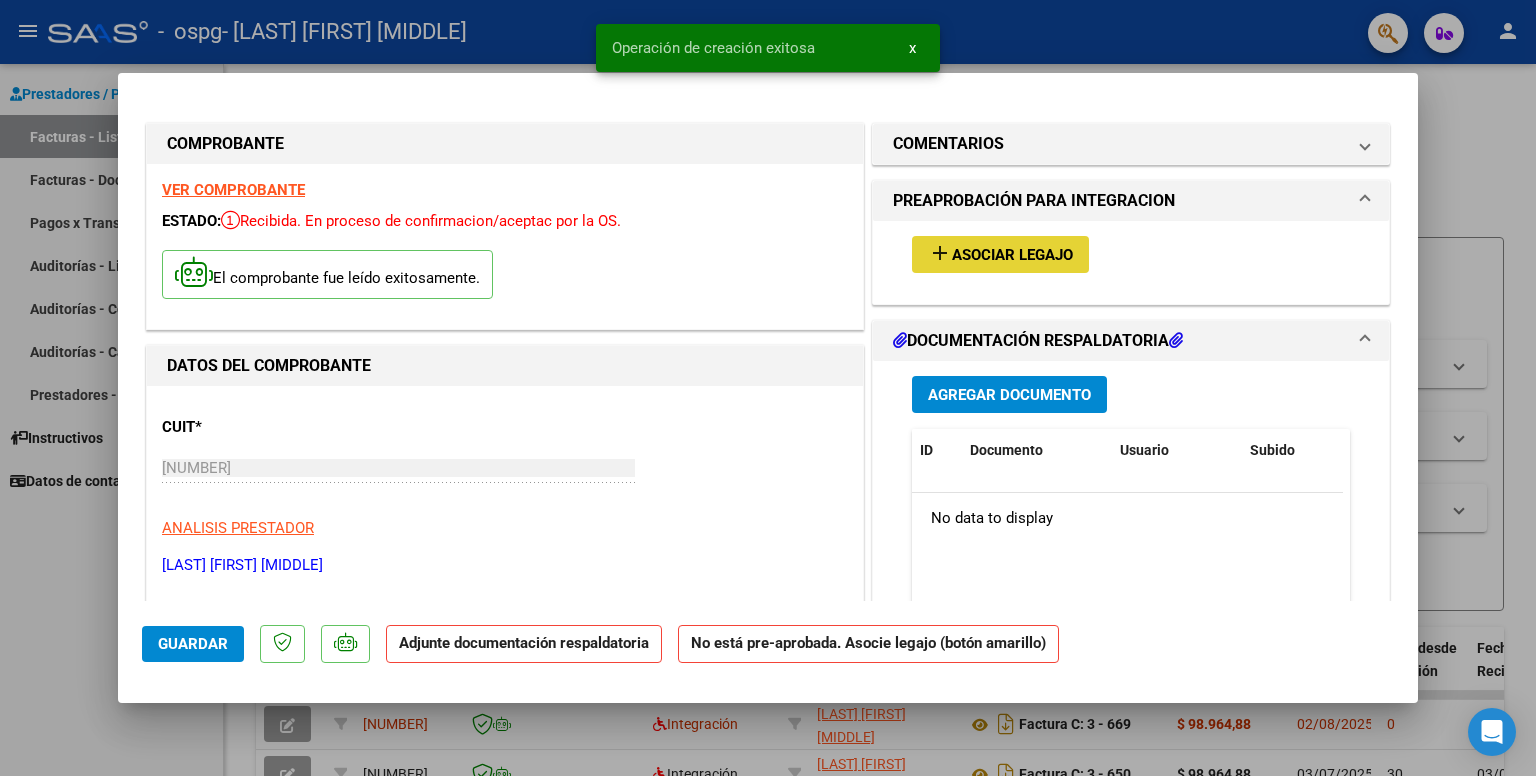 click on "Asociar Legajo" at bounding box center (1012, 255) 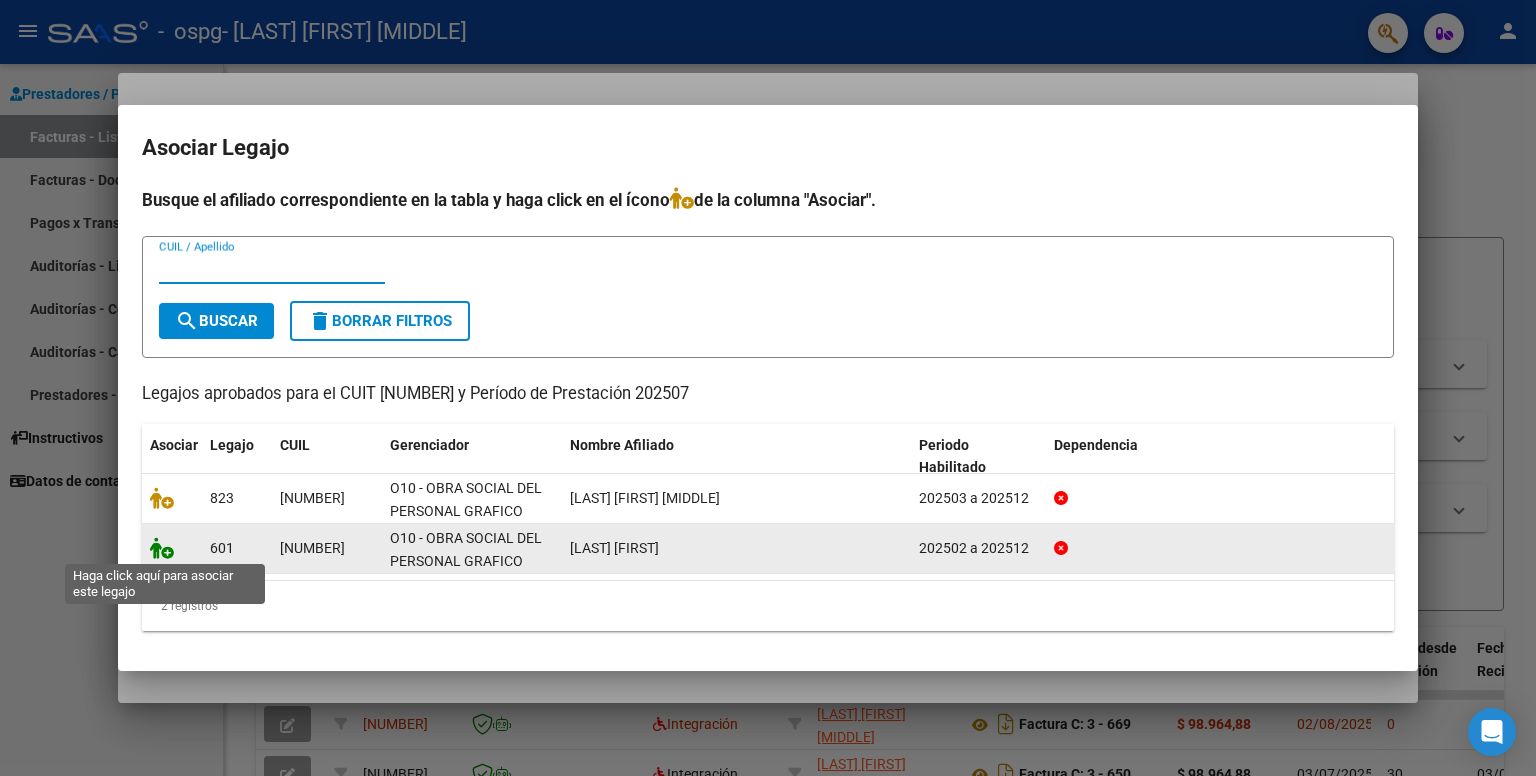 click 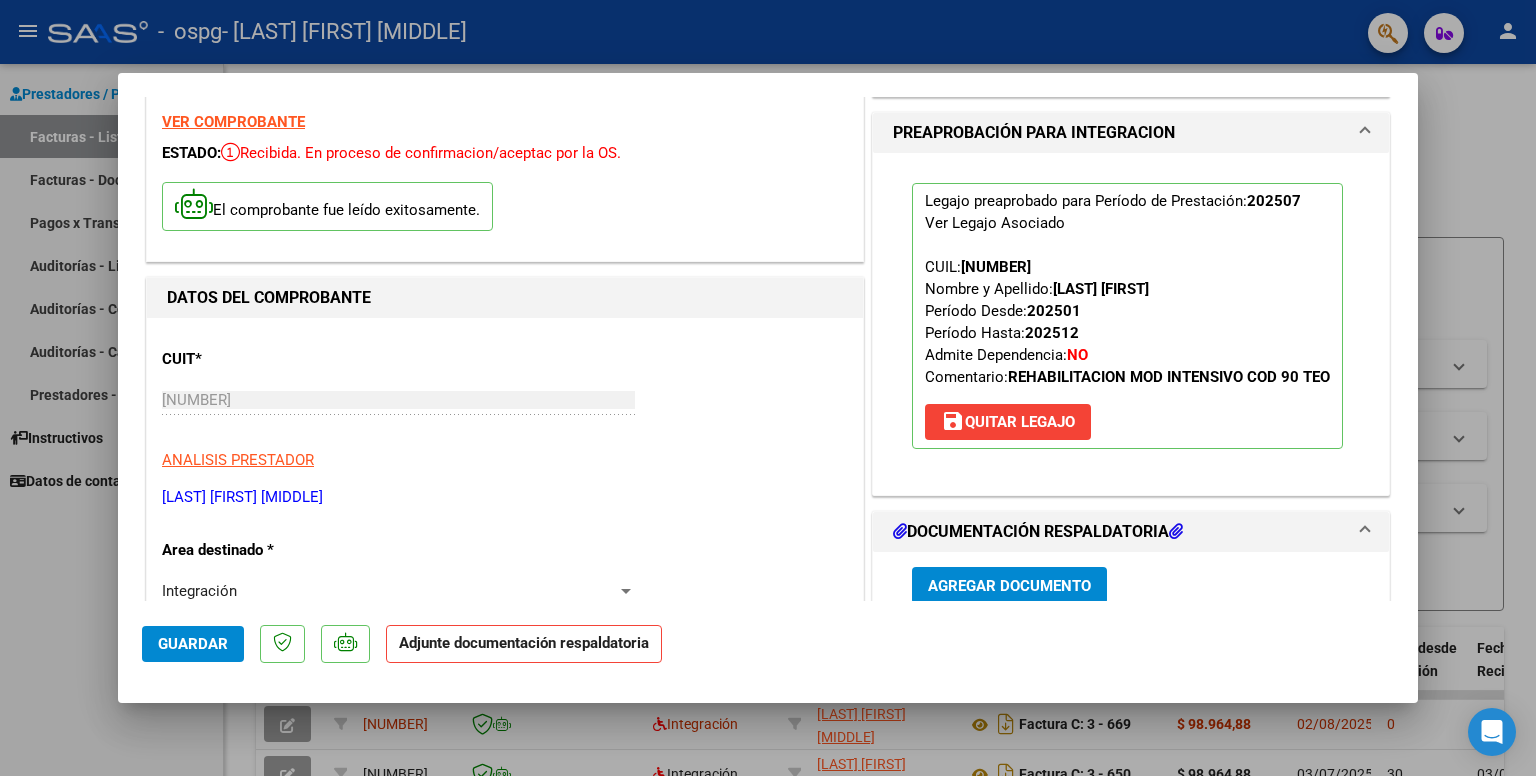 scroll, scrollTop: 200, scrollLeft: 0, axis: vertical 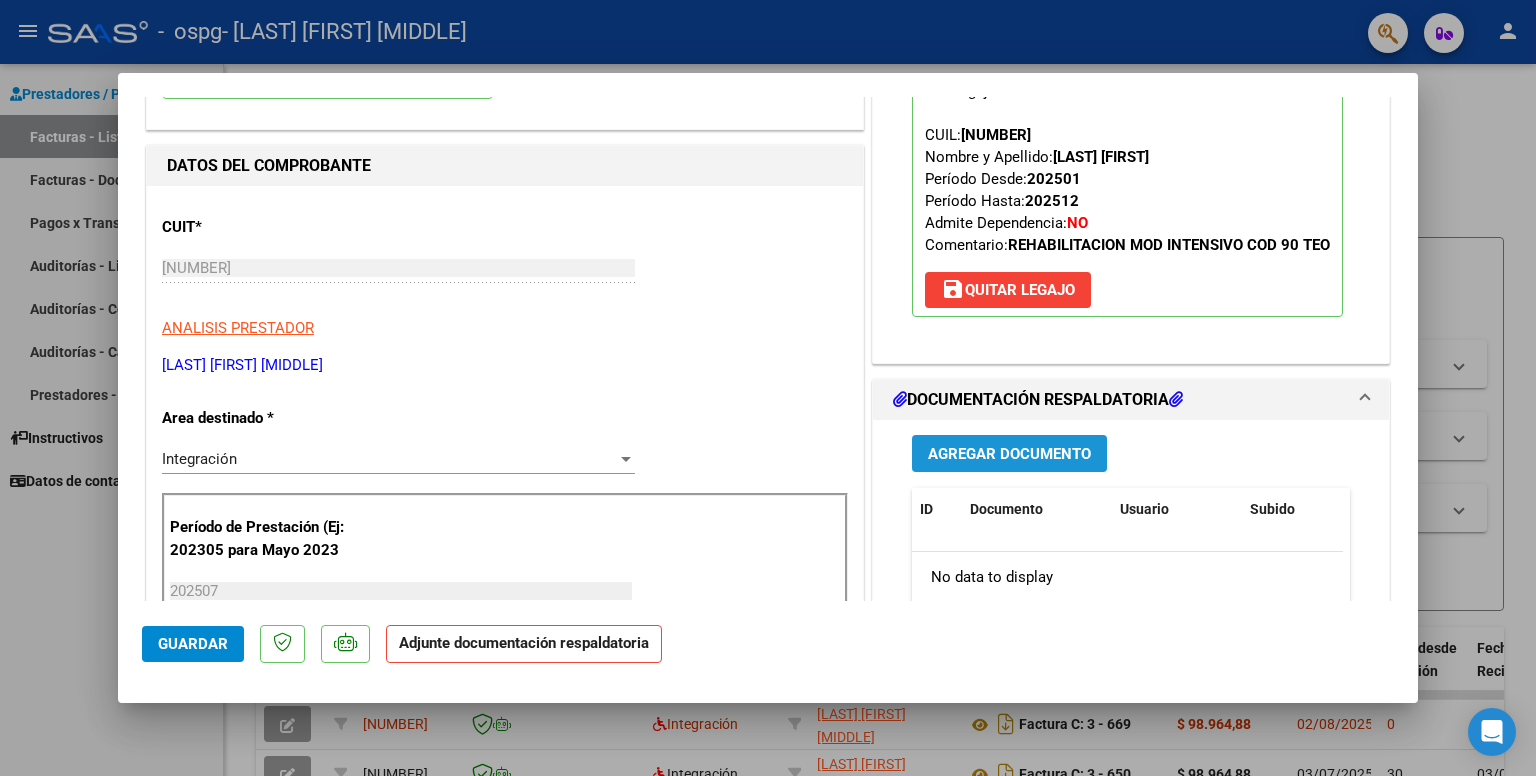 click on "Agregar Documento" at bounding box center [1009, 454] 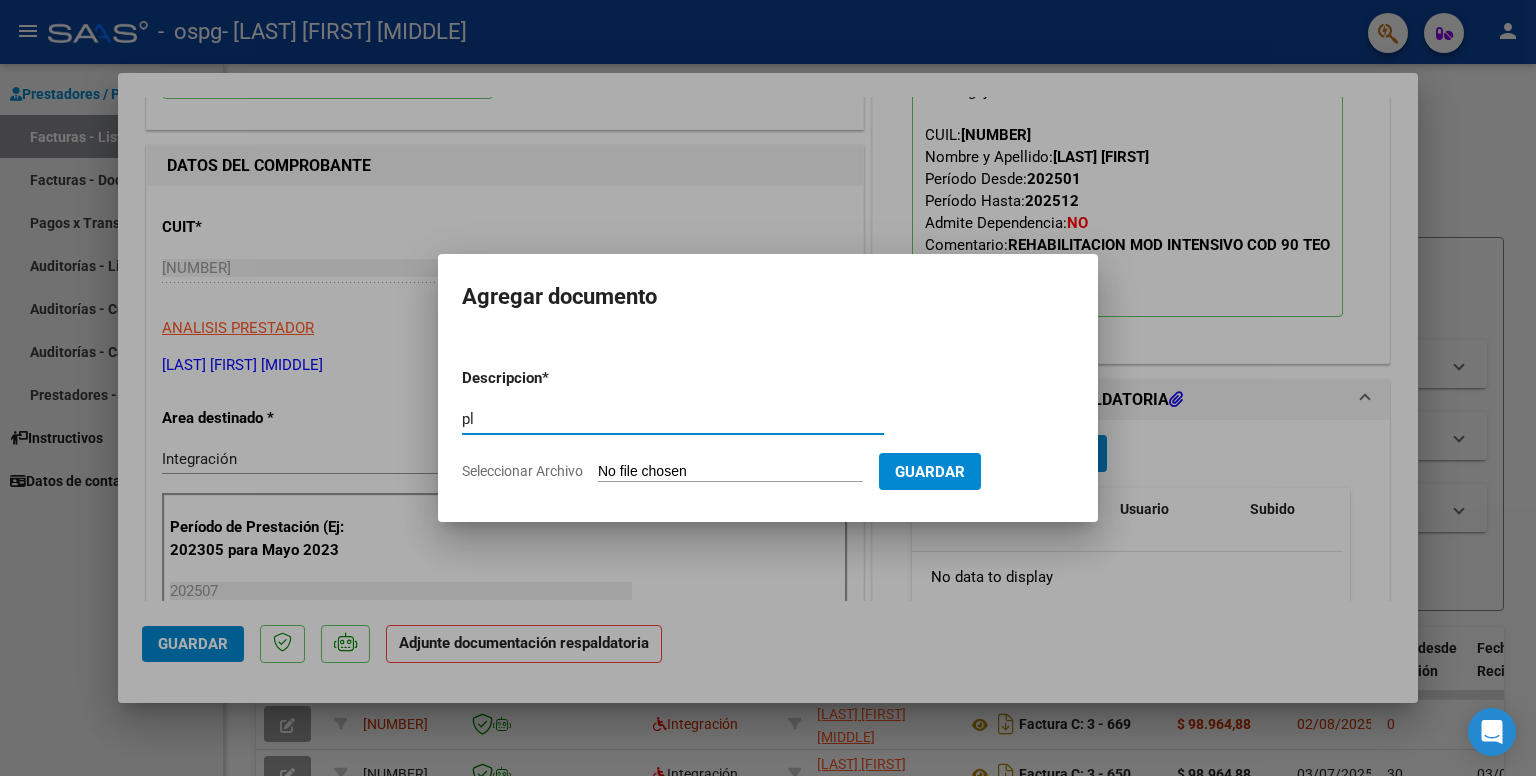 type on "p" 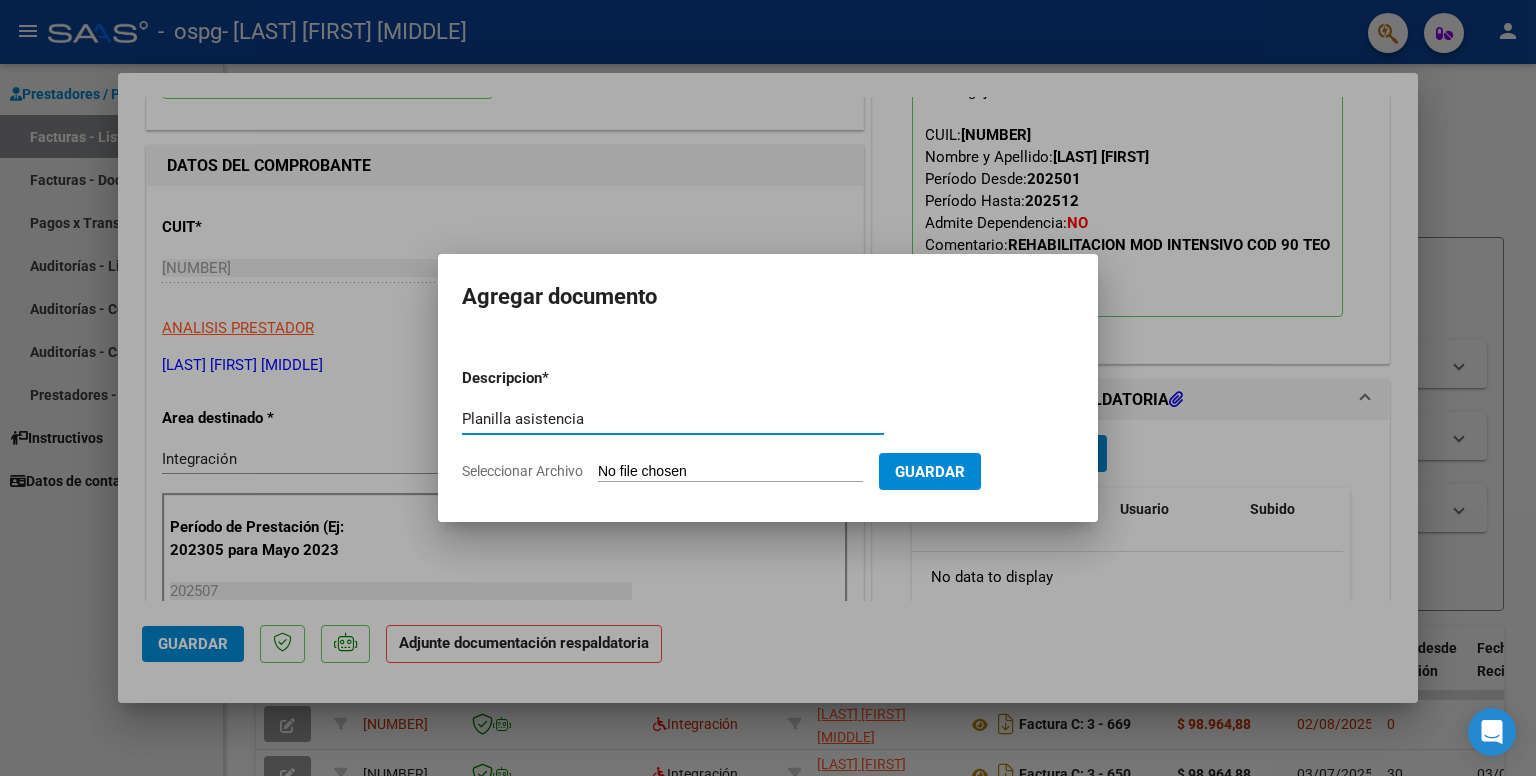 type on "Planilla asistencia" 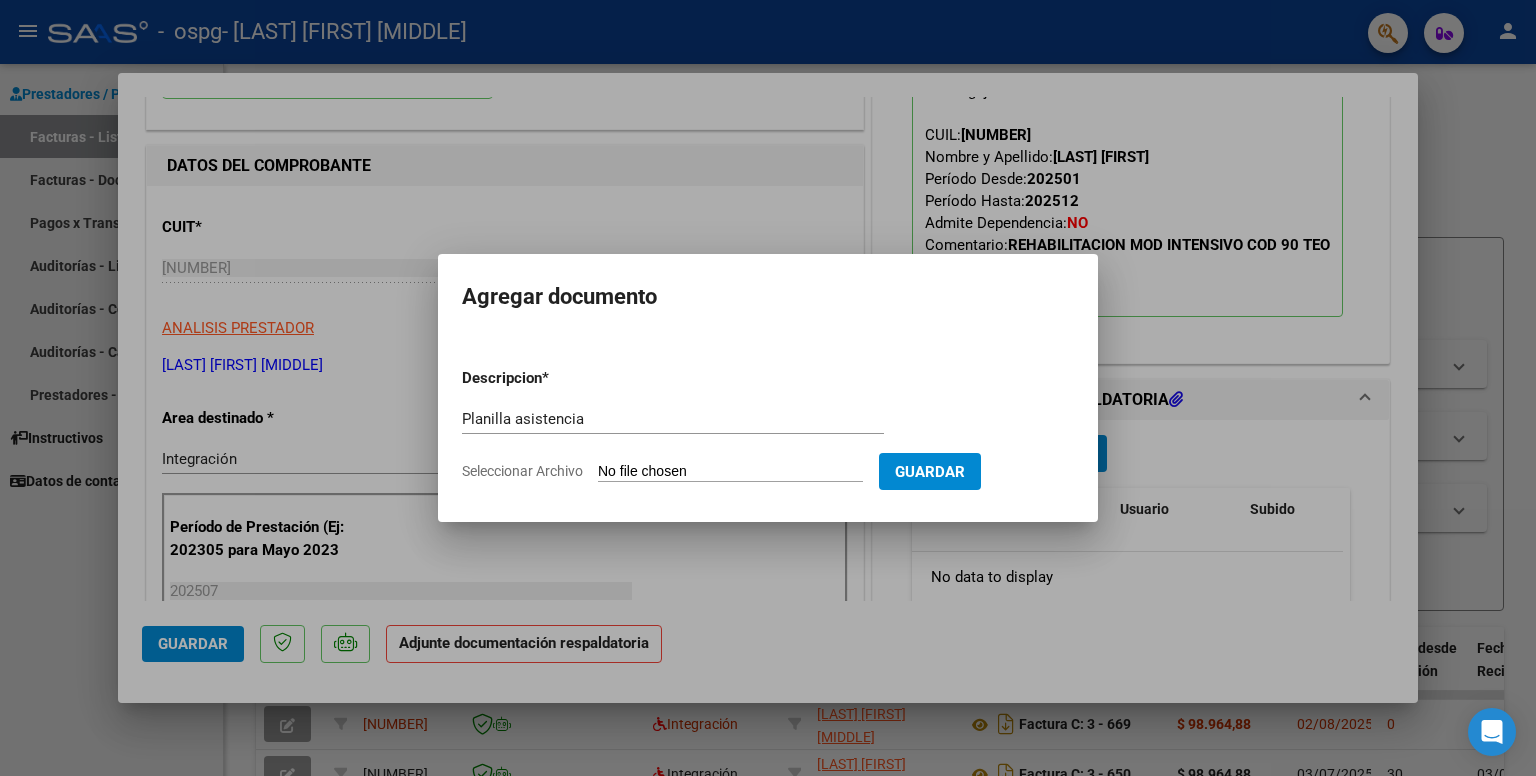 click on "Seleccionar Archivo" at bounding box center (730, 472) 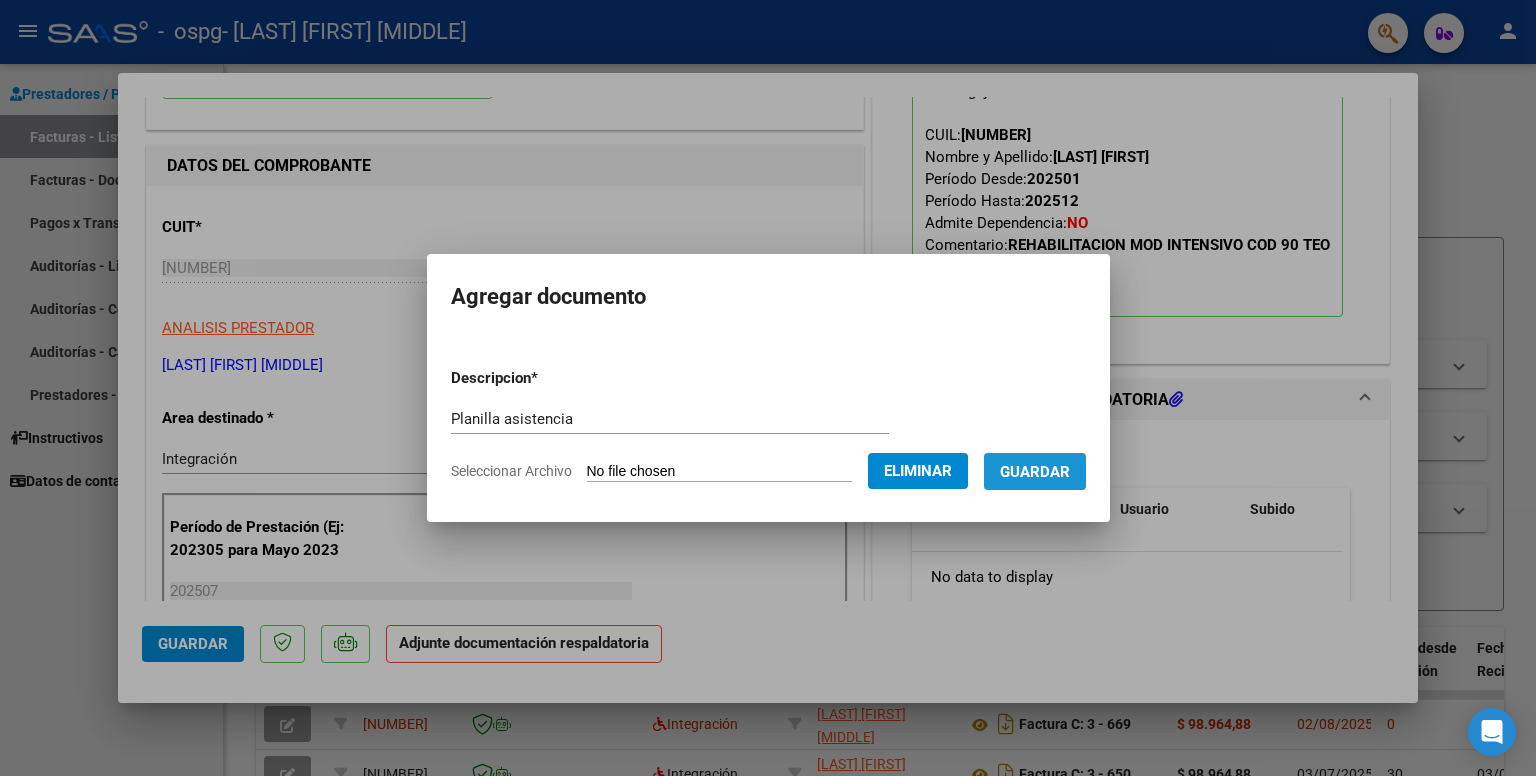 click on "Guardar" at bounding box center (1035, 472) 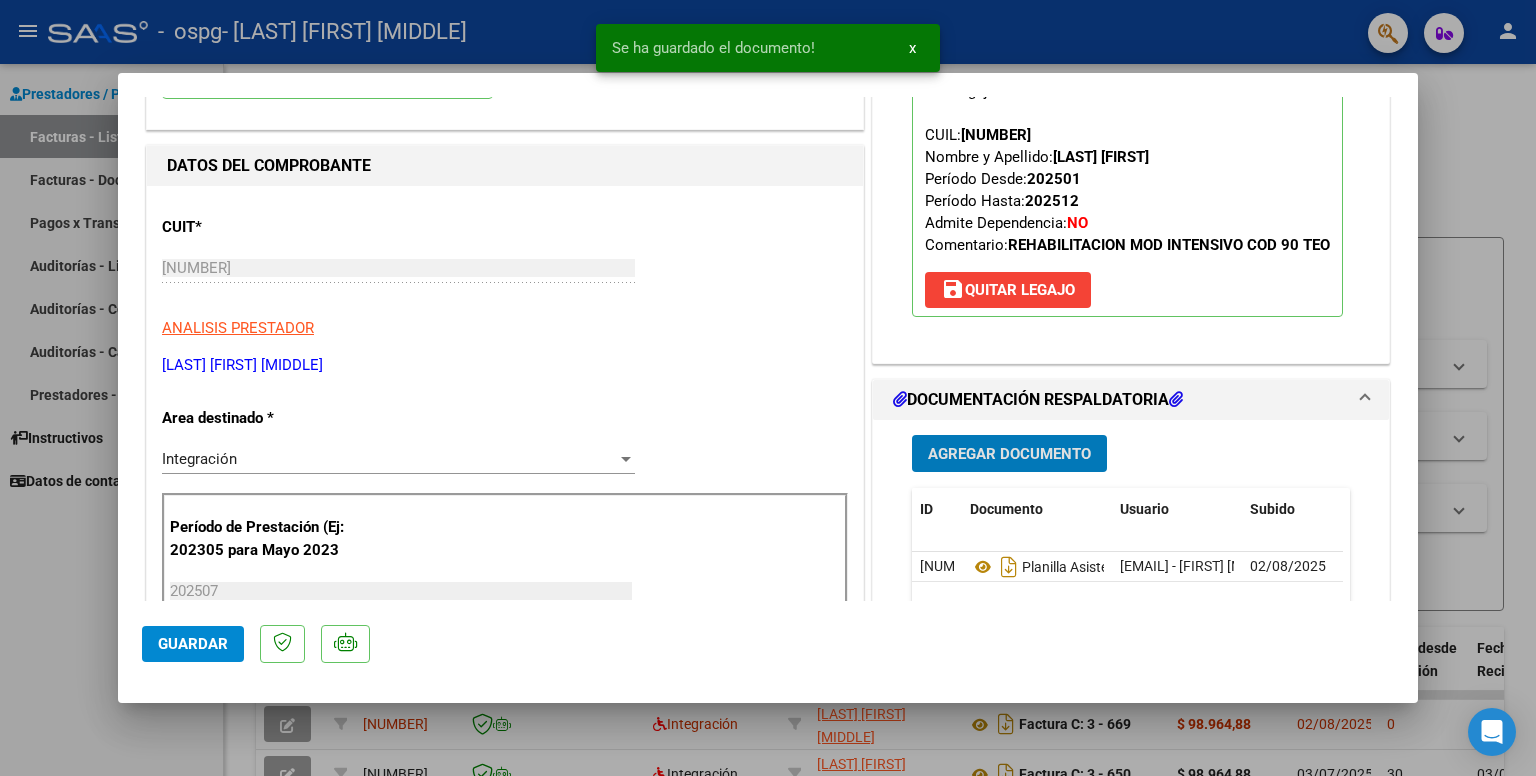click on "Agregar Documento" at bounding box center (1009, 454) 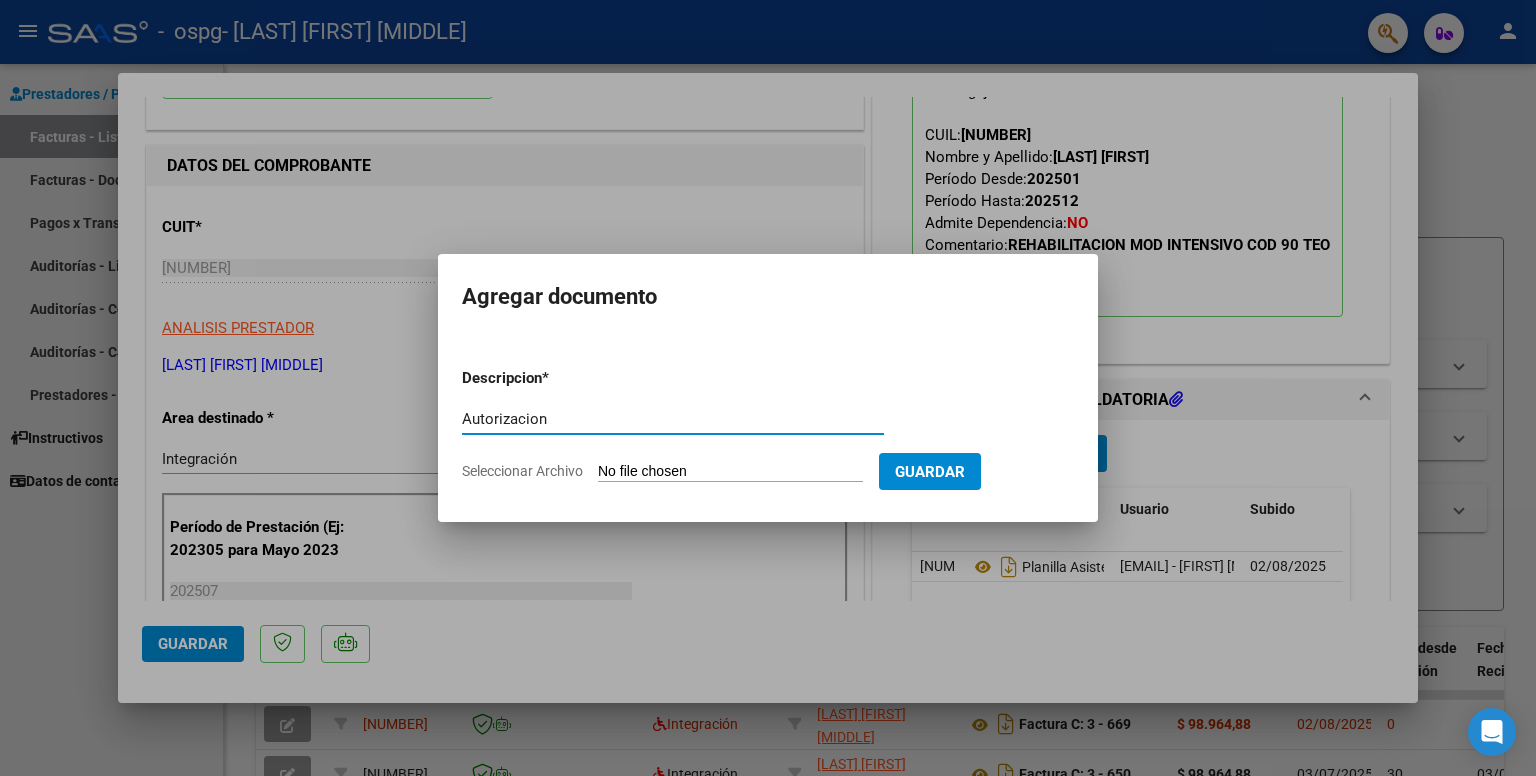 type on "Autorizacion" 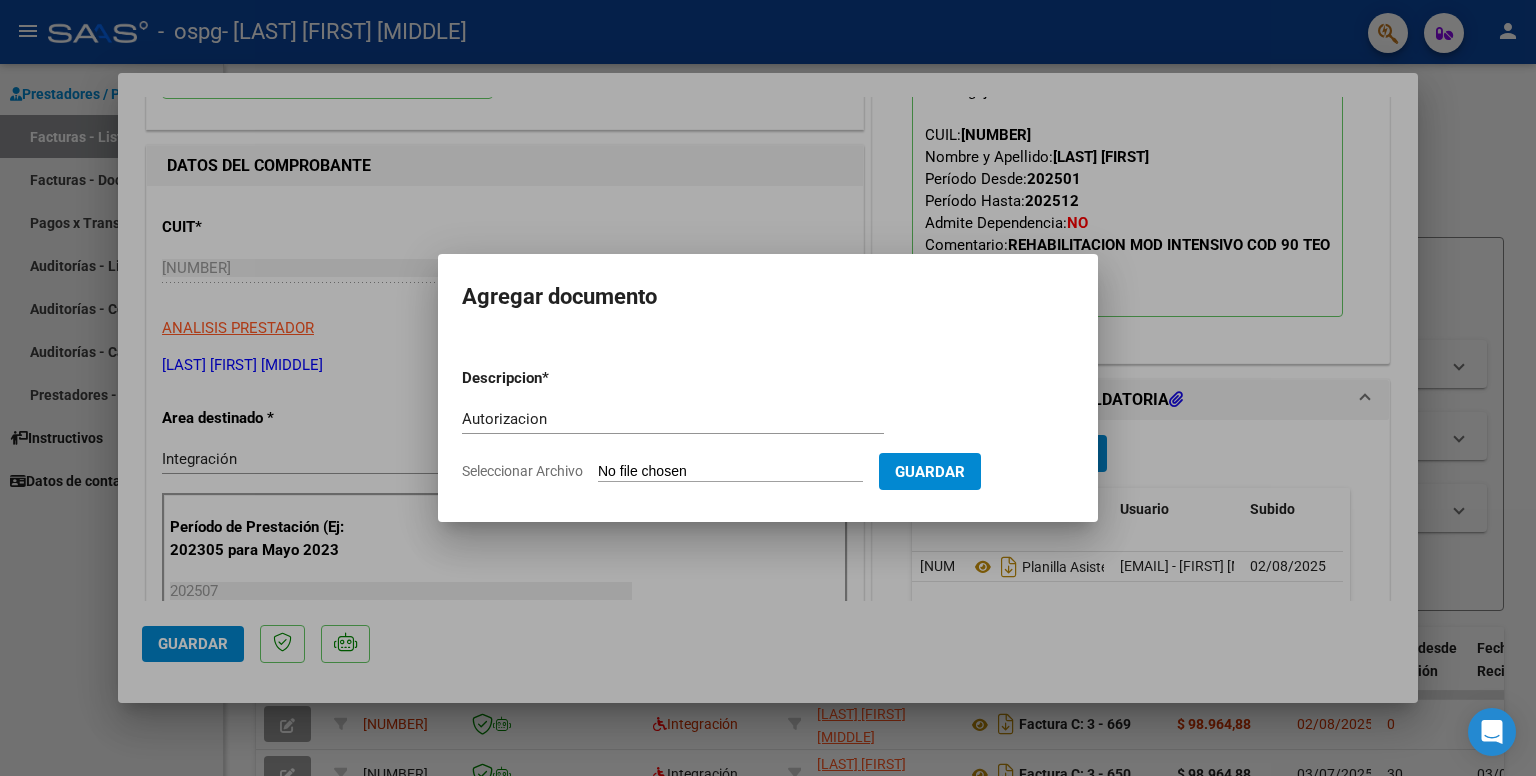 type on "C:\fakepath\Autorizacion Mendoza Joel.pdf" 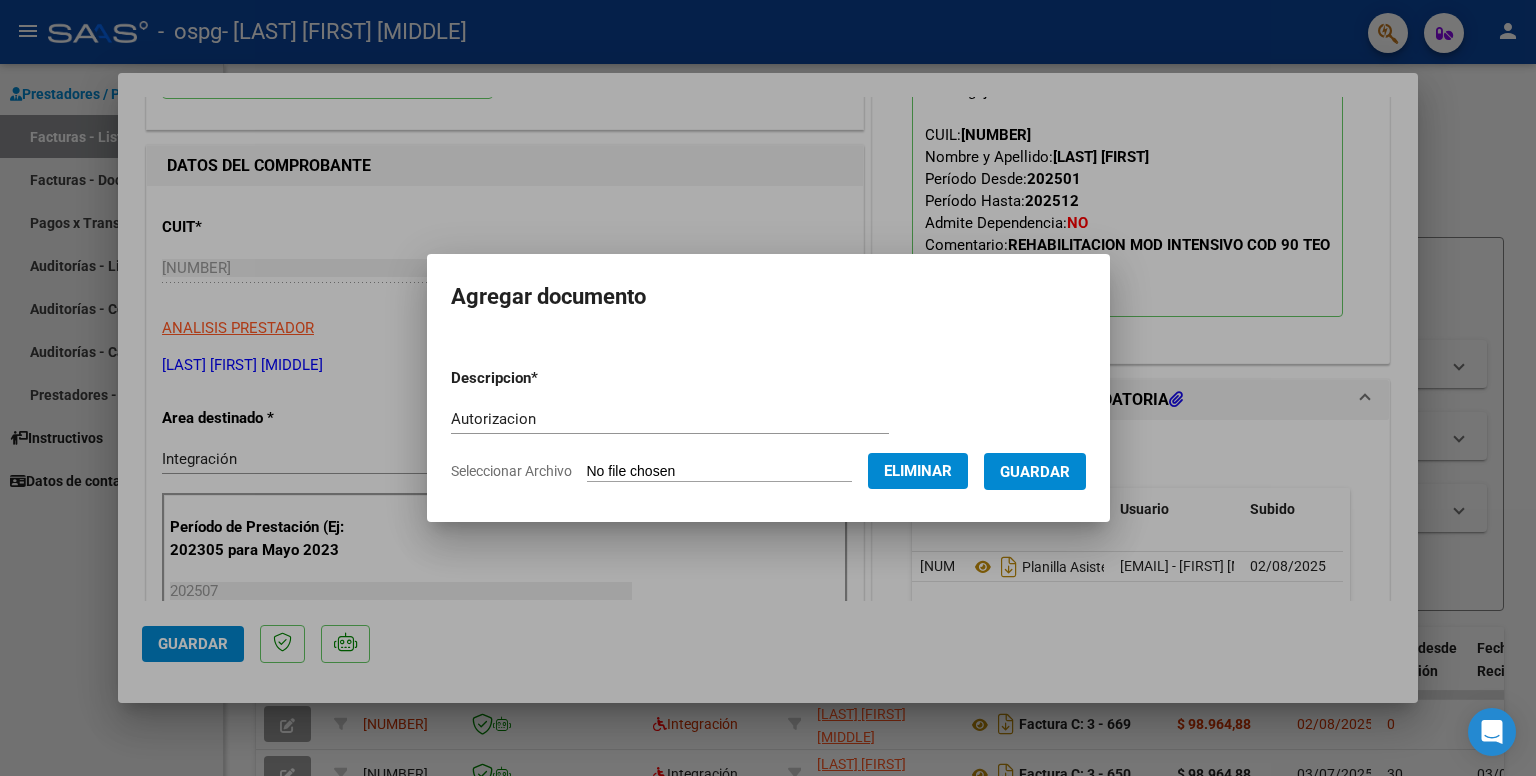 click on "Guardar" at bounding box center [1035, 472] 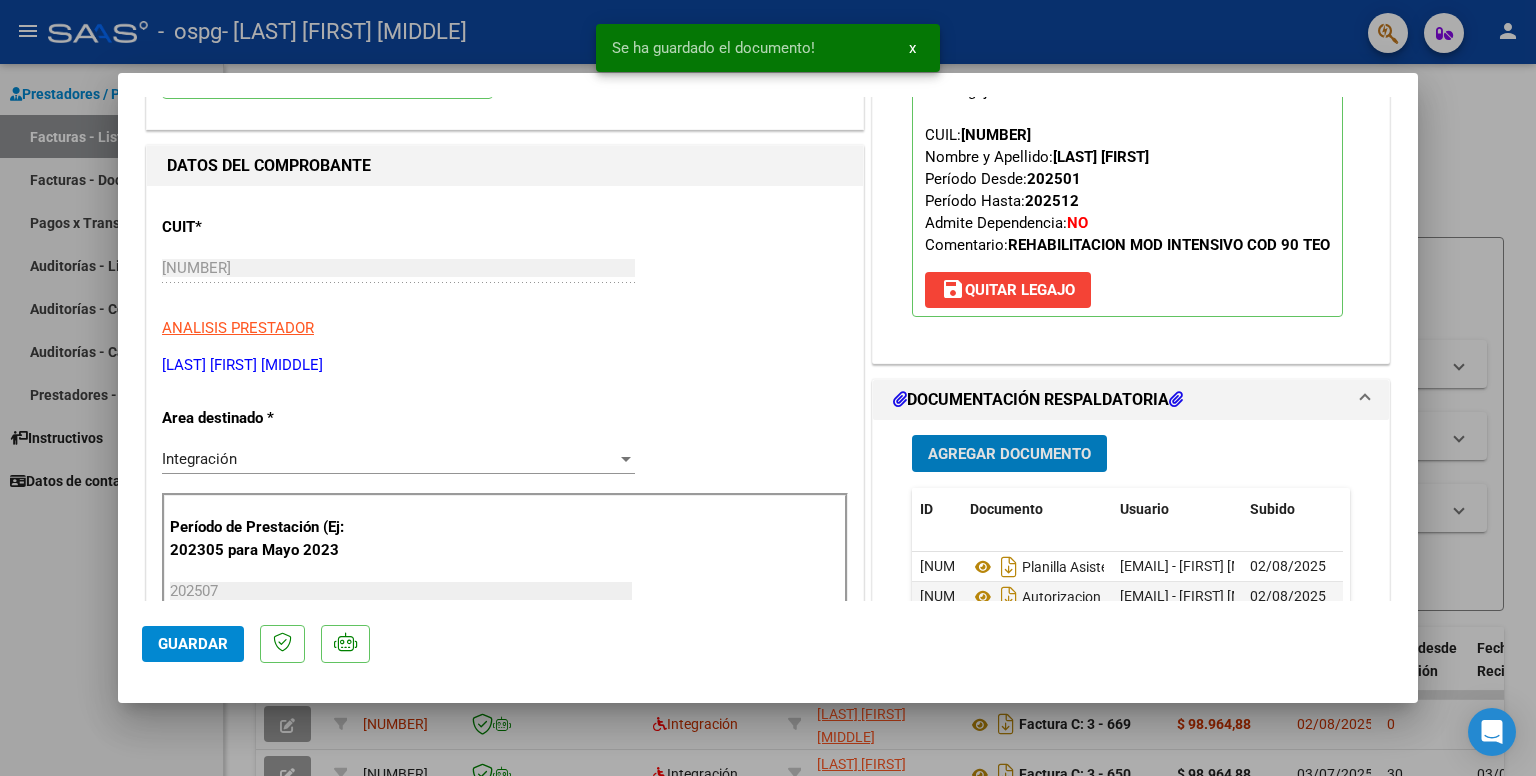 click on "Agregar Documento" at bounding box center [1009, 454] 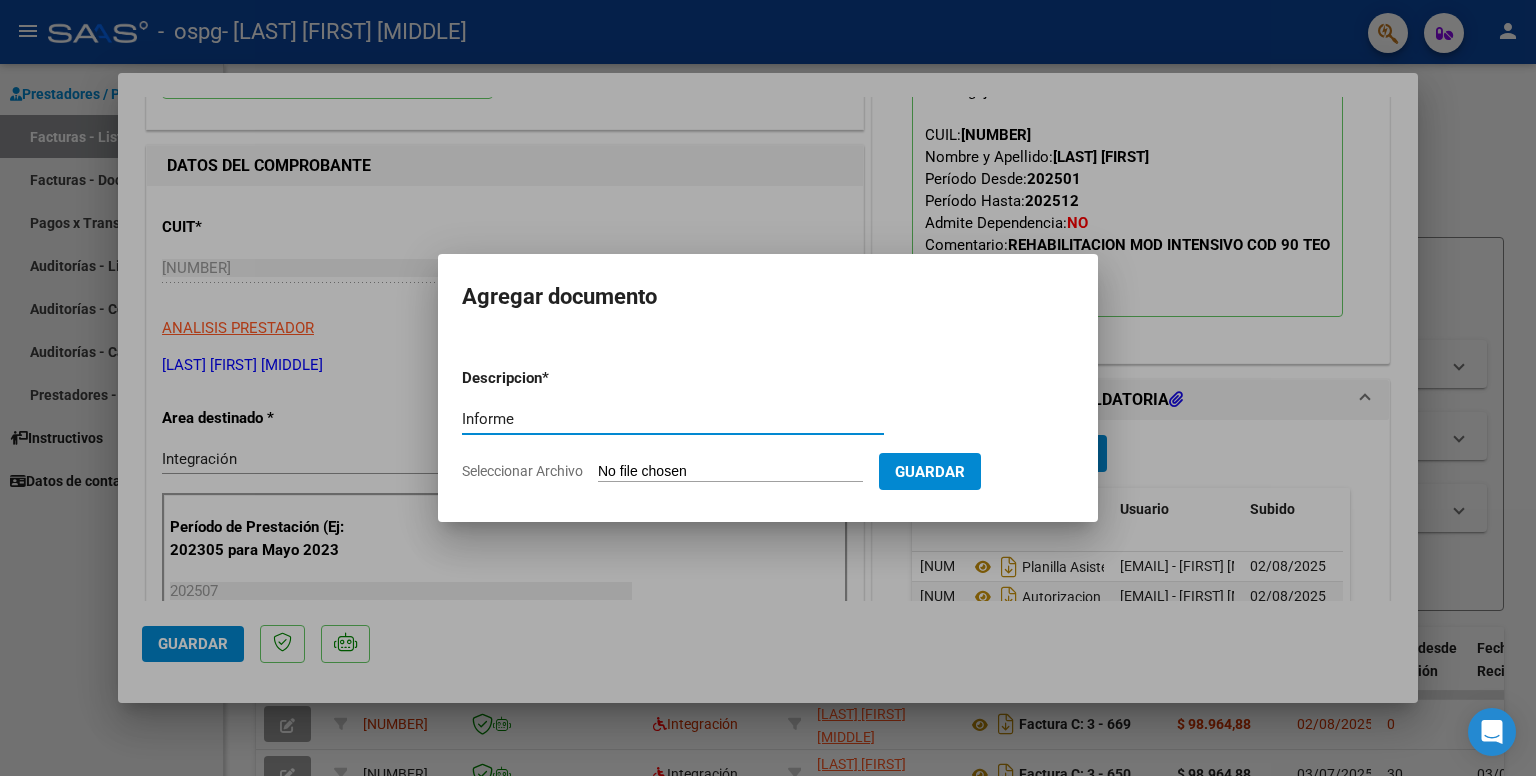 type on "Informe" 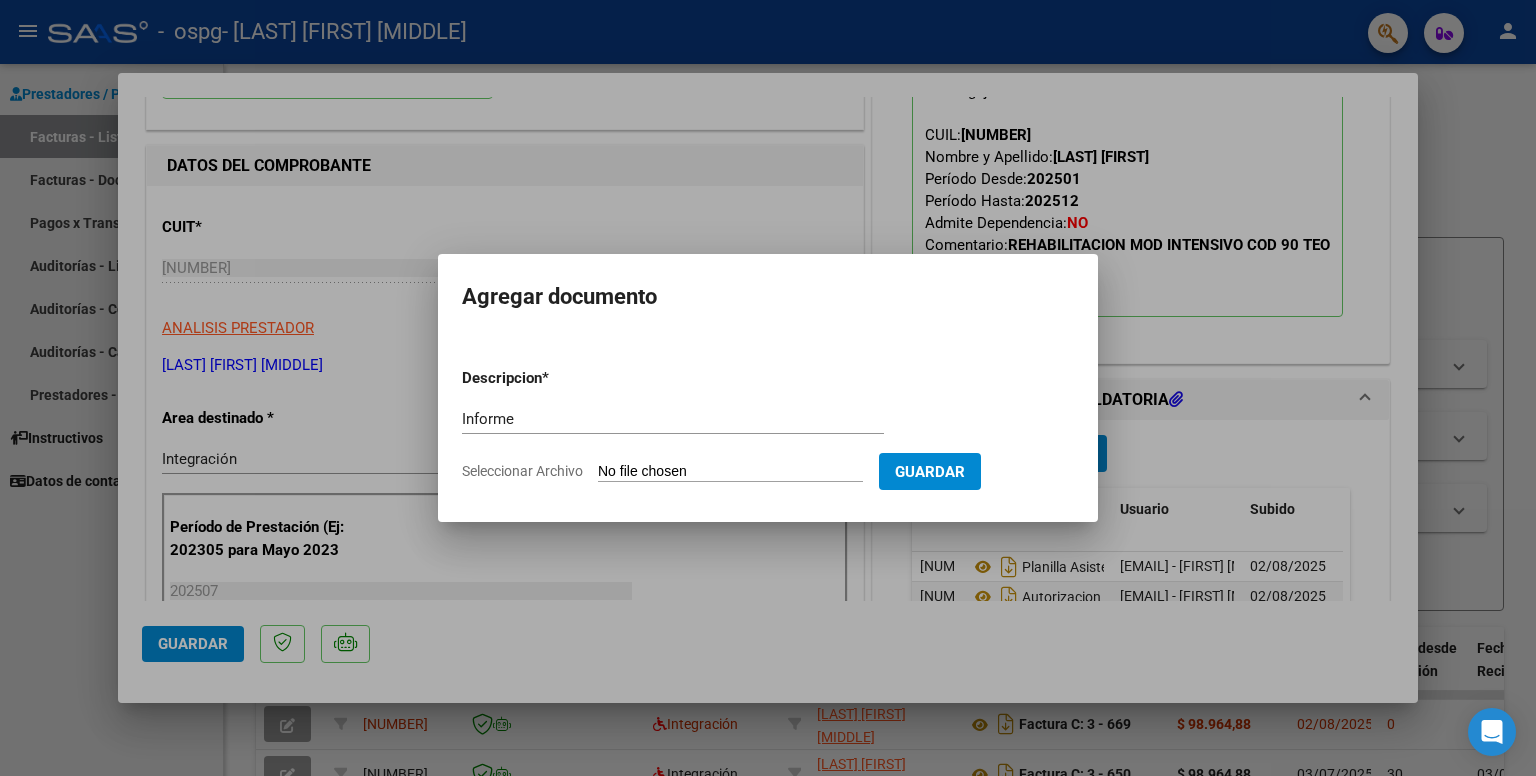 type on "C:\fakepath\informe  medio 2025 Joel Mendoza.pdf" 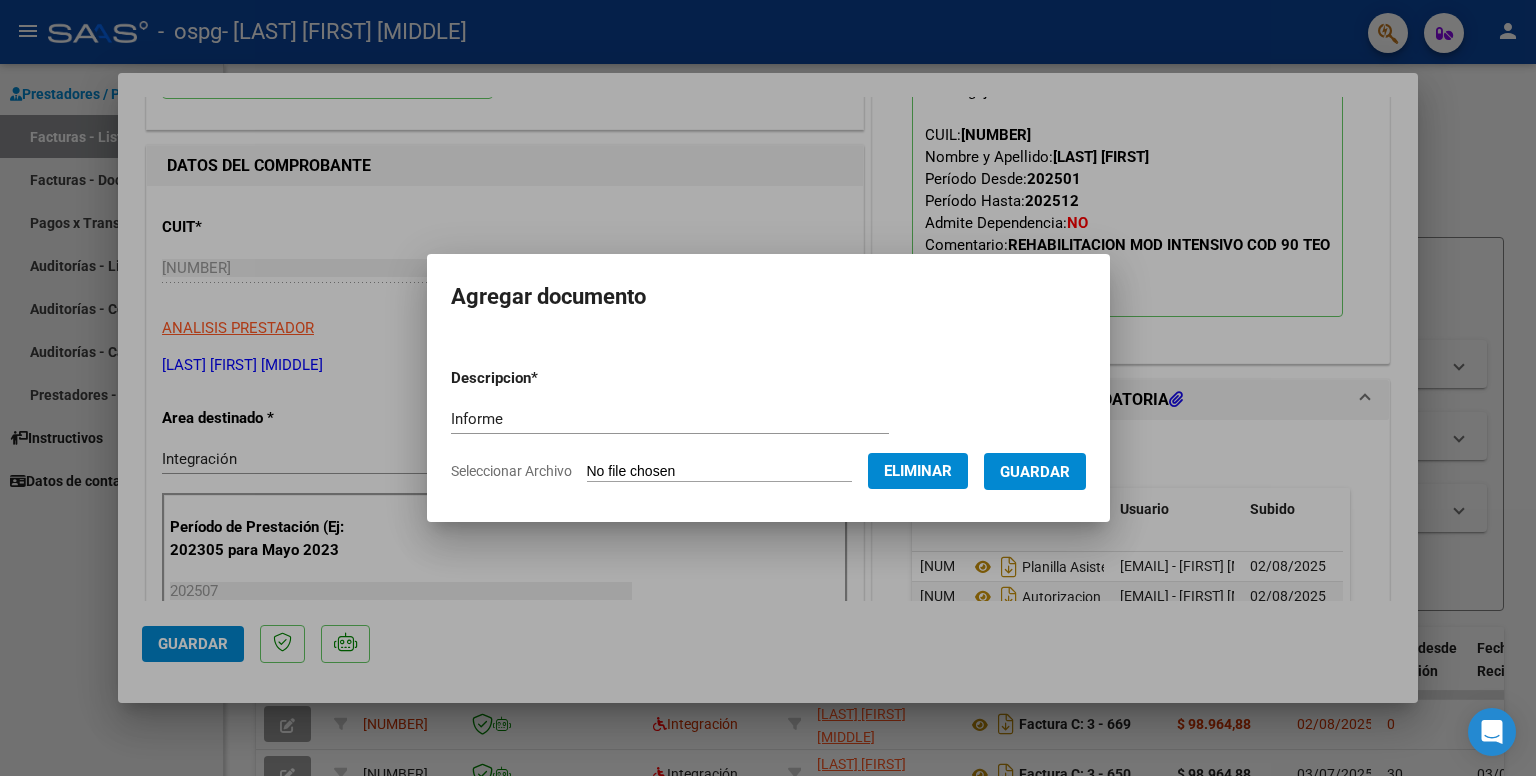 click on "Guardar" at bounding box center (1035, 472) 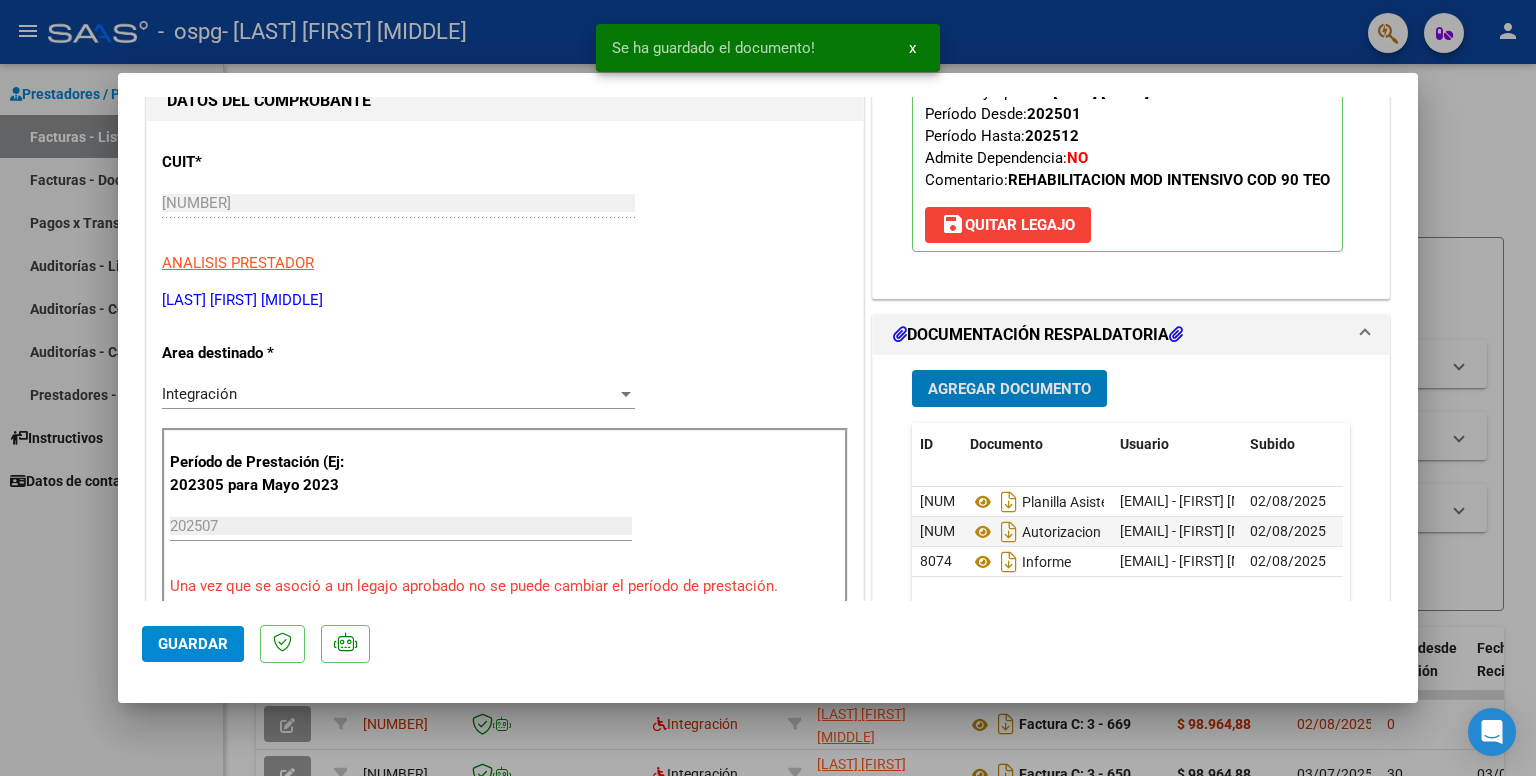 scroll, scrollTop: 300, scrollLeft: 0, axis: vertical 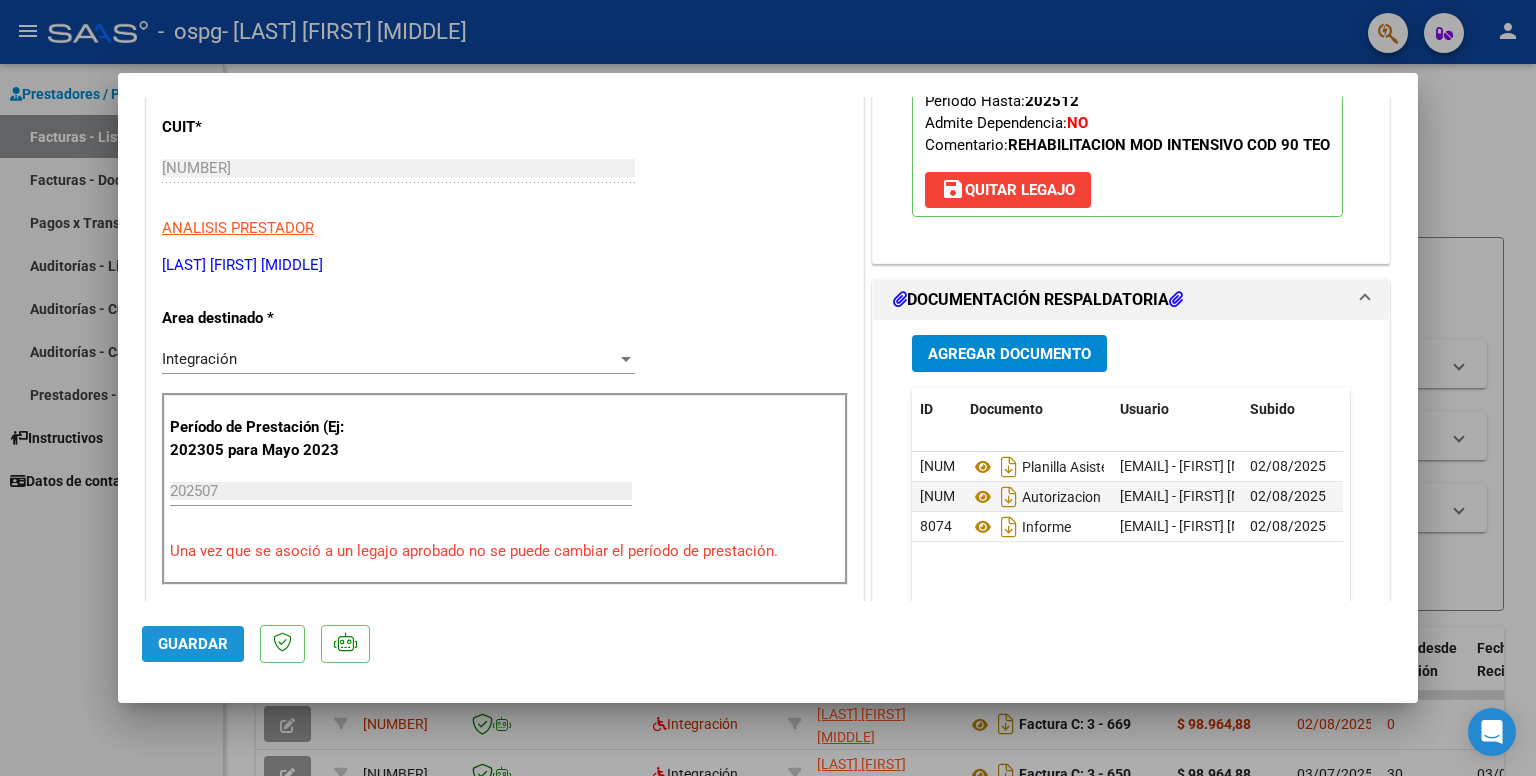 click on "Guardar" 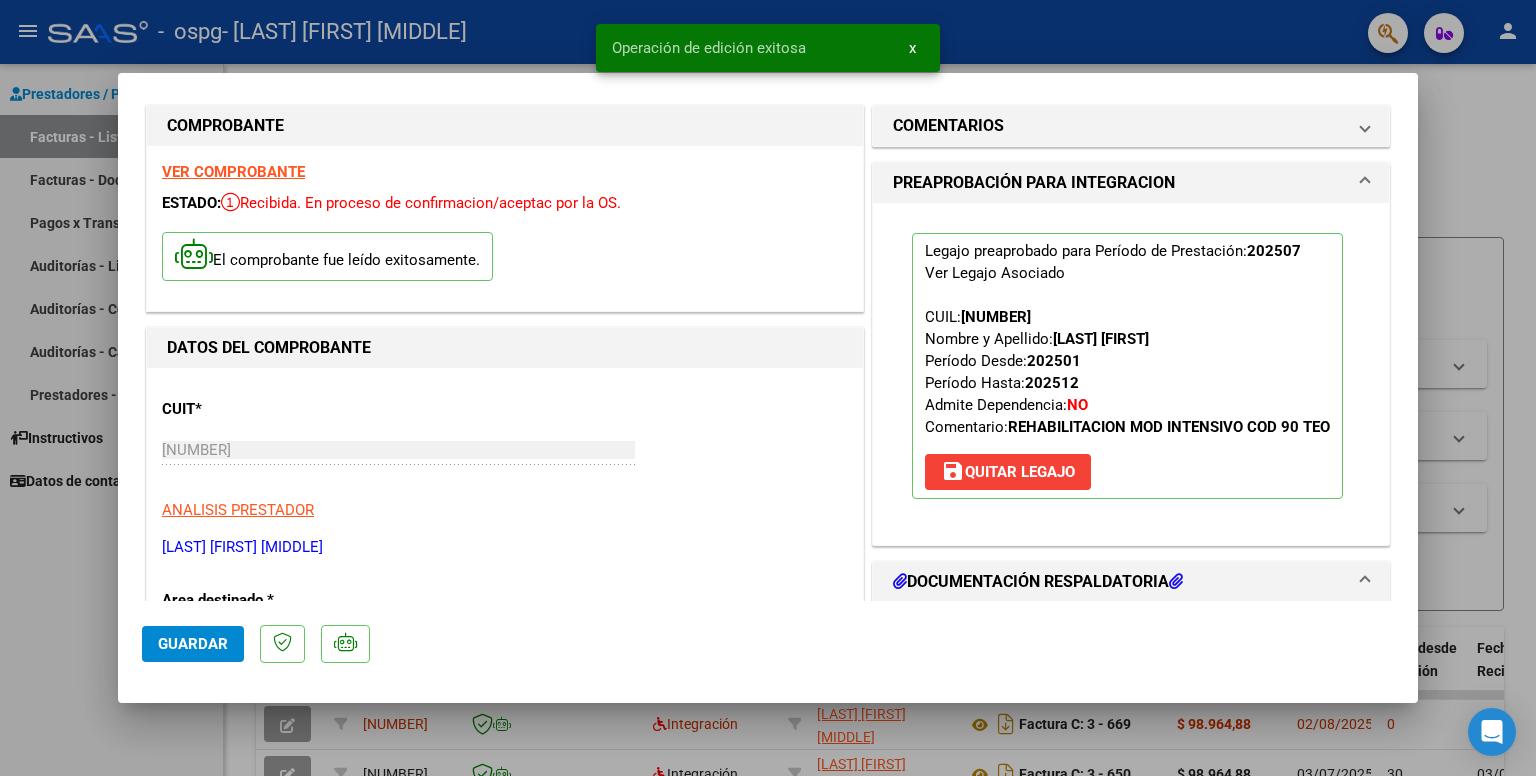 scroll, scrollTop: 0, scrollLeft: 0, axis: both 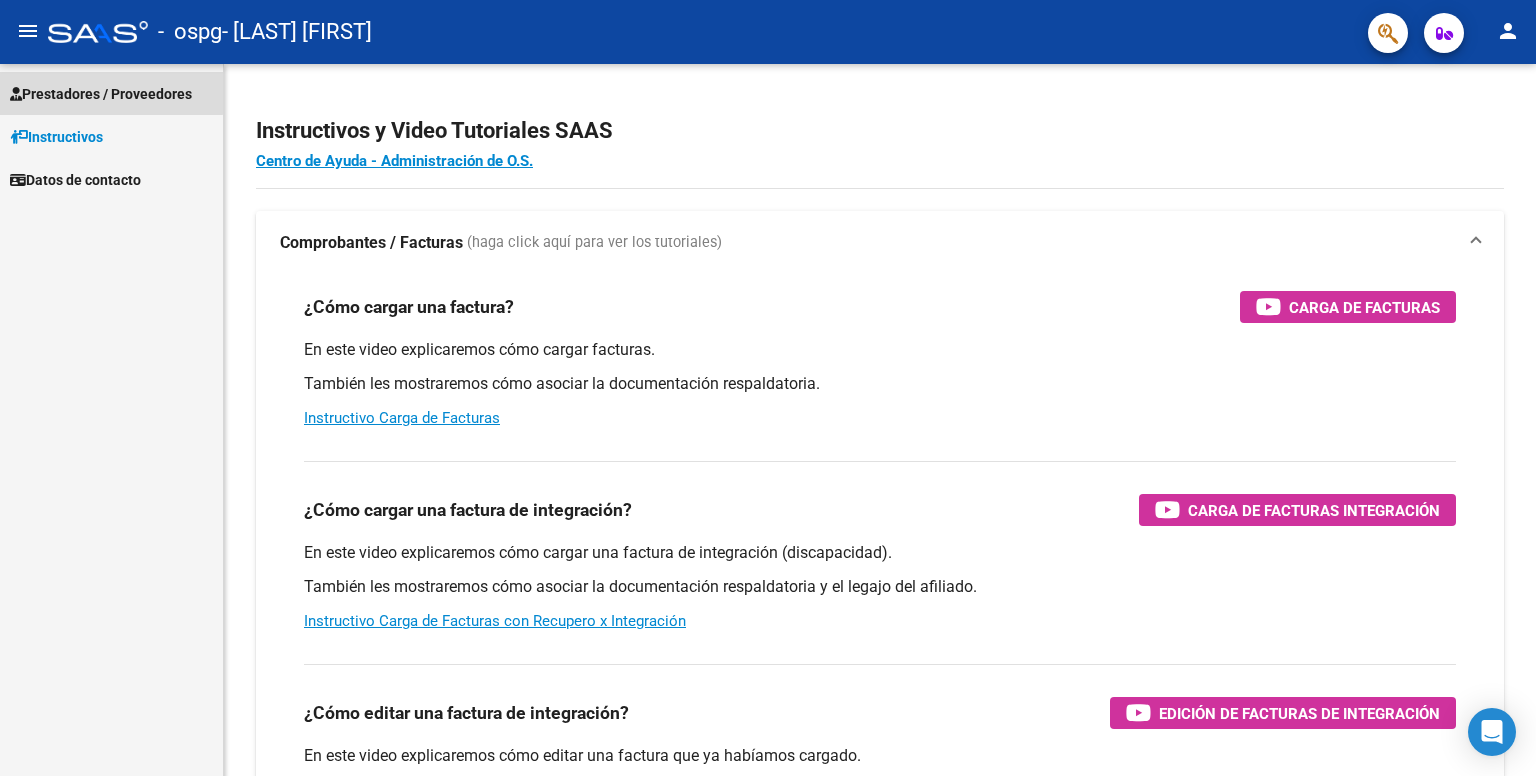 click on "Prestadores / Proveedores" at bounding box center (101, 94) 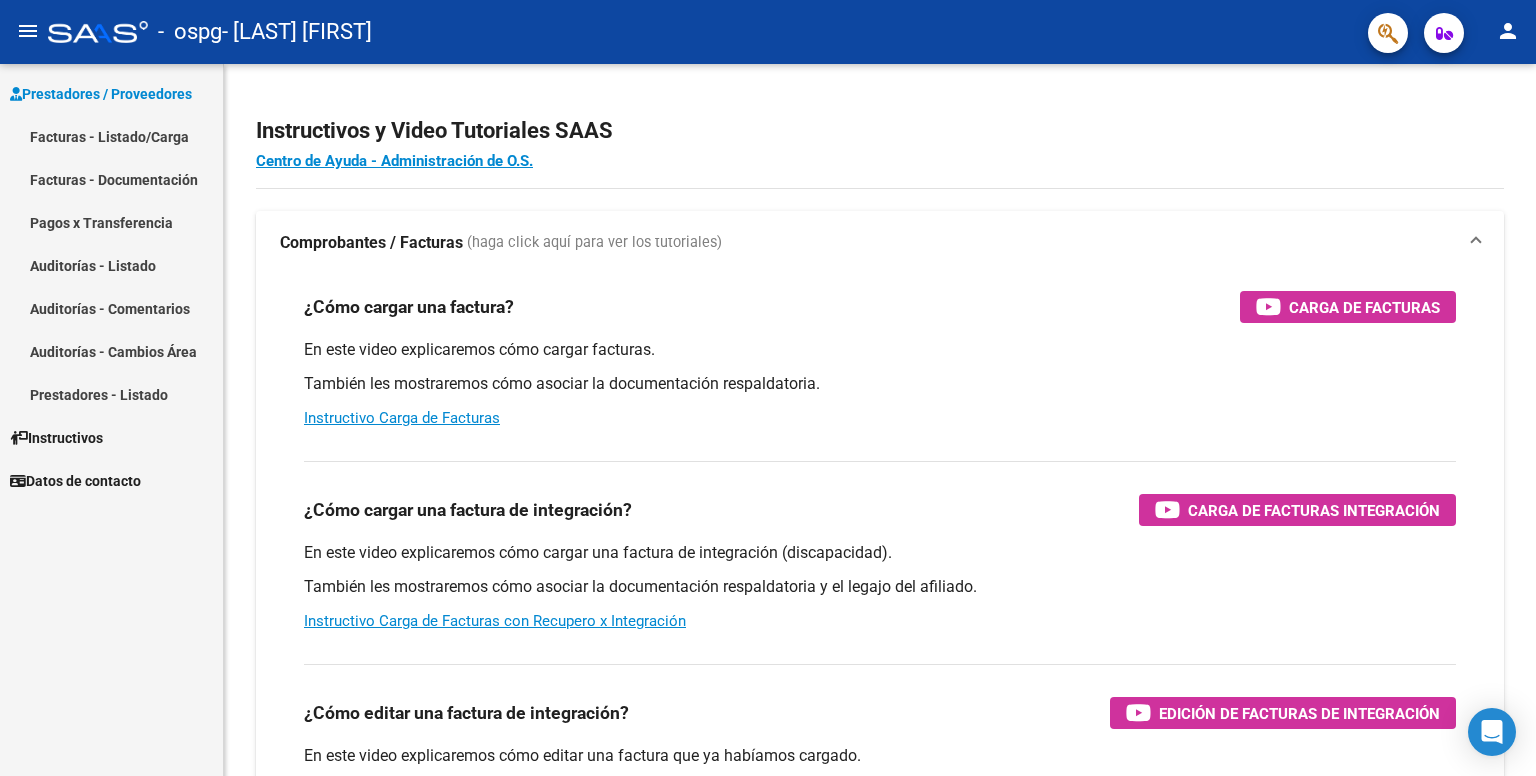 click on "Facturas - Listado/Carga" at bounding box center (111, 136) 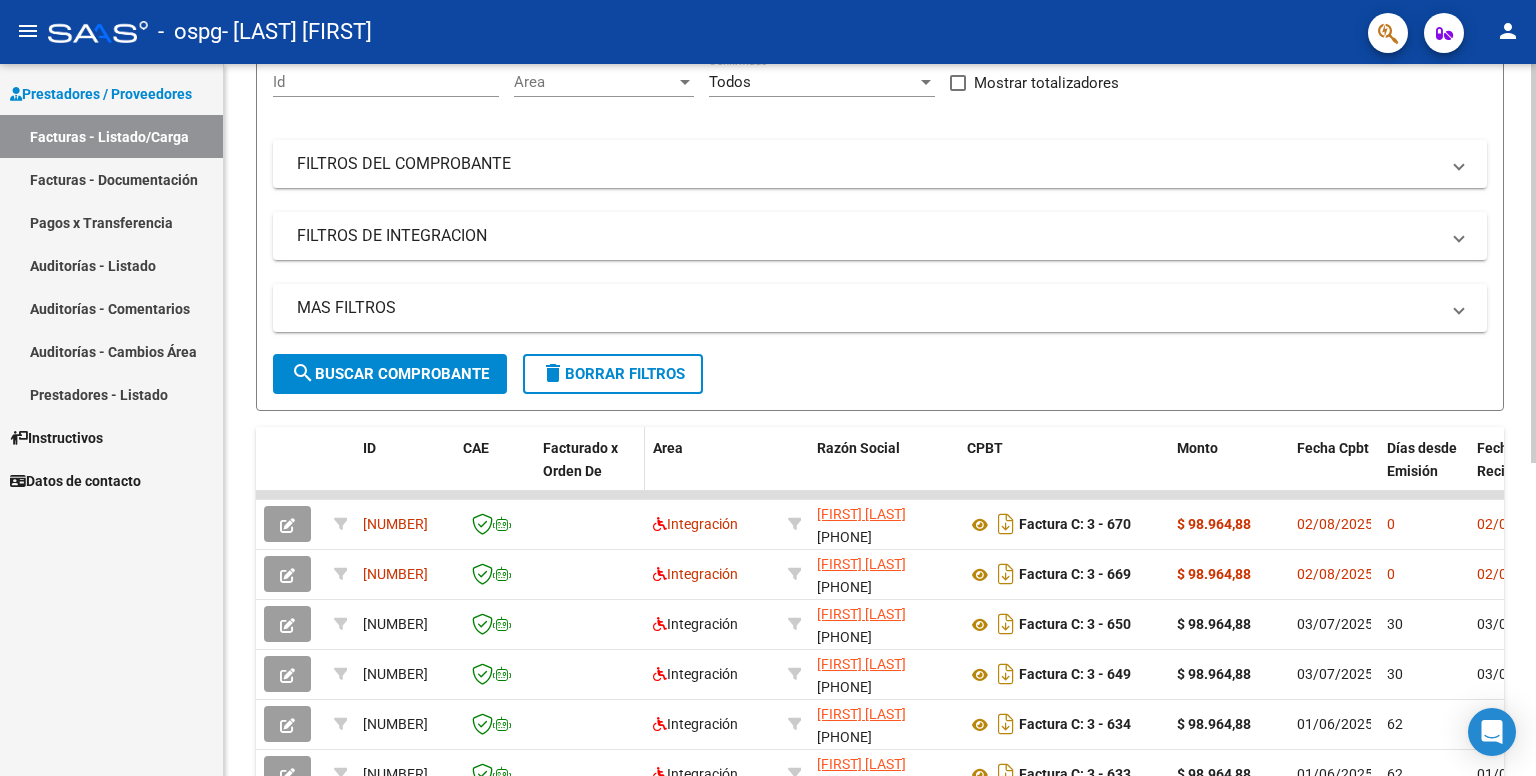 scroll, scrollTop: 0, scrollLeft: 0, axis: both 